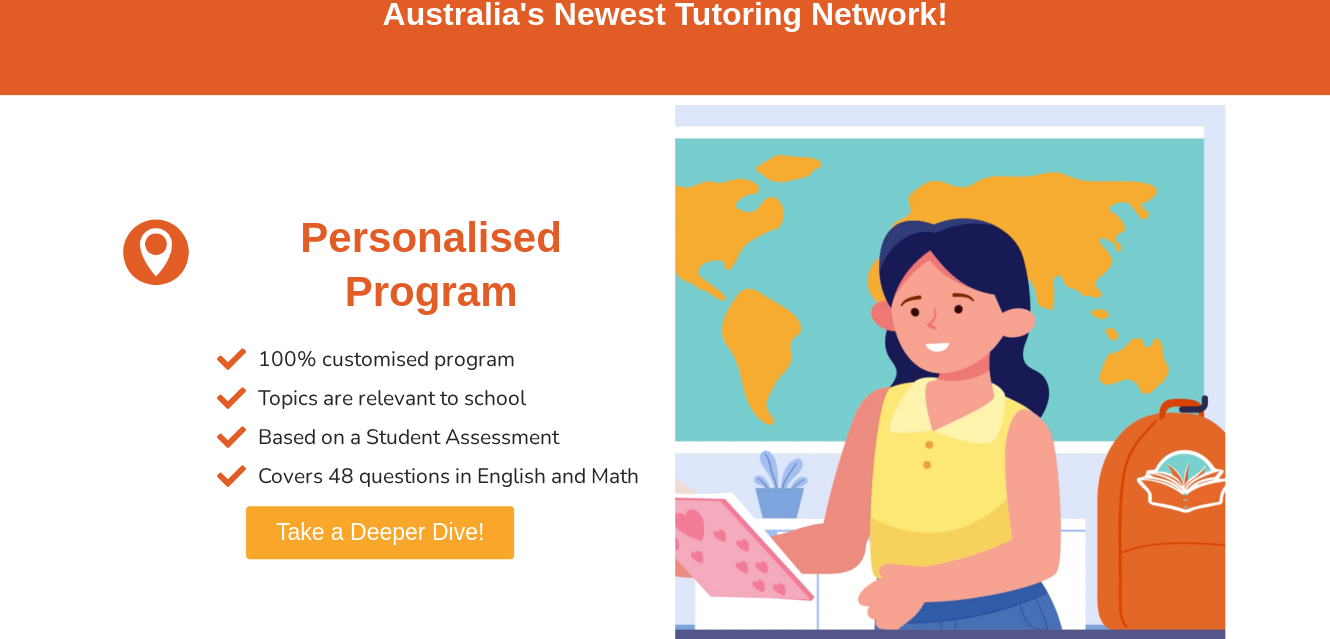 scroll, scrollTop: 0, scrollLeft: 0, axis: both 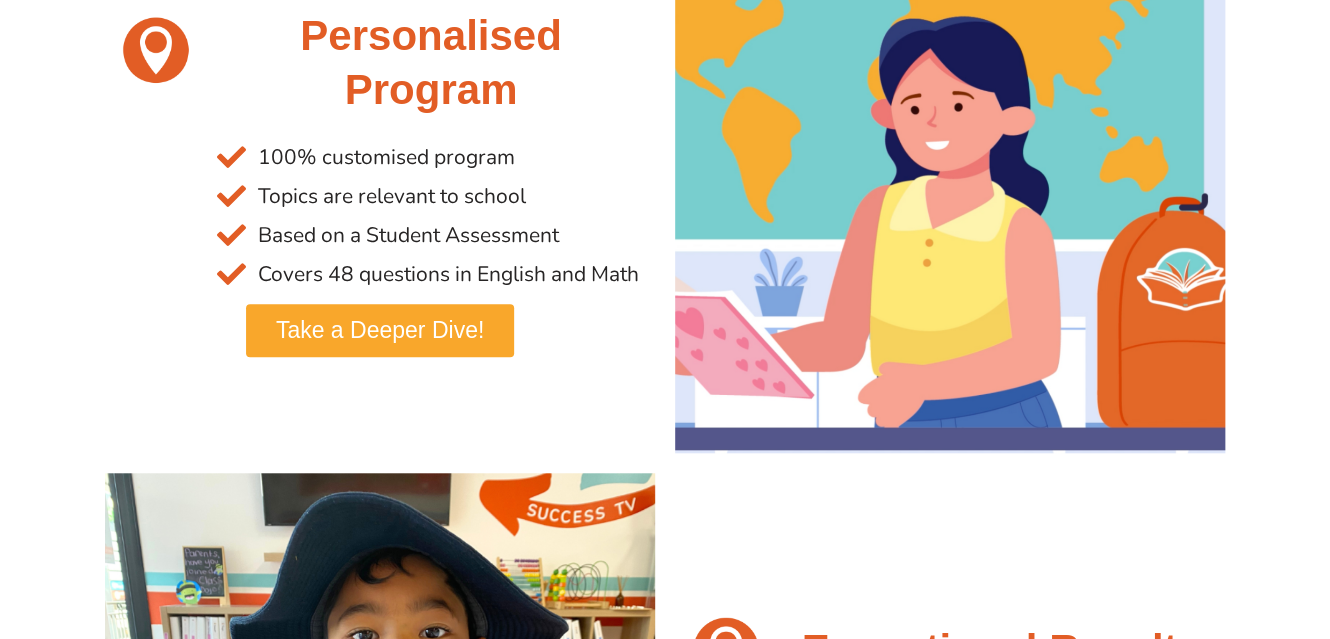 click on "Take a Deeper Dive!" at bounding box center [380, 330] 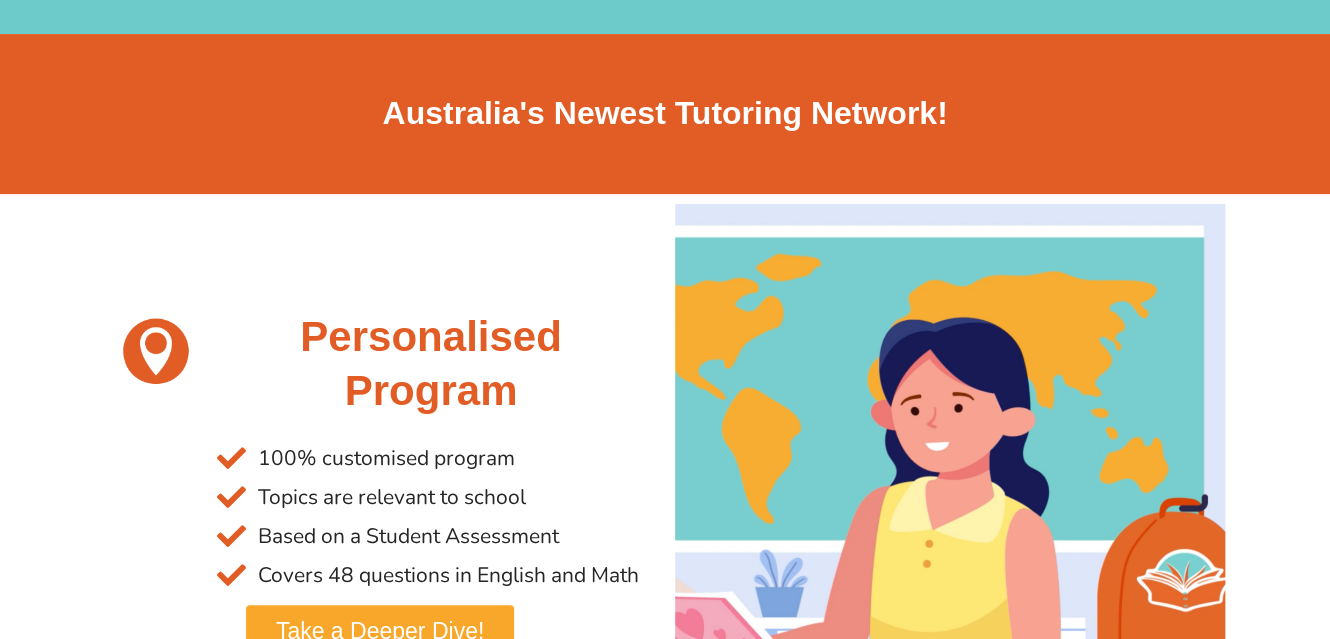 scroll, scrollTop: 0, scrollLeft: 0, axis: both 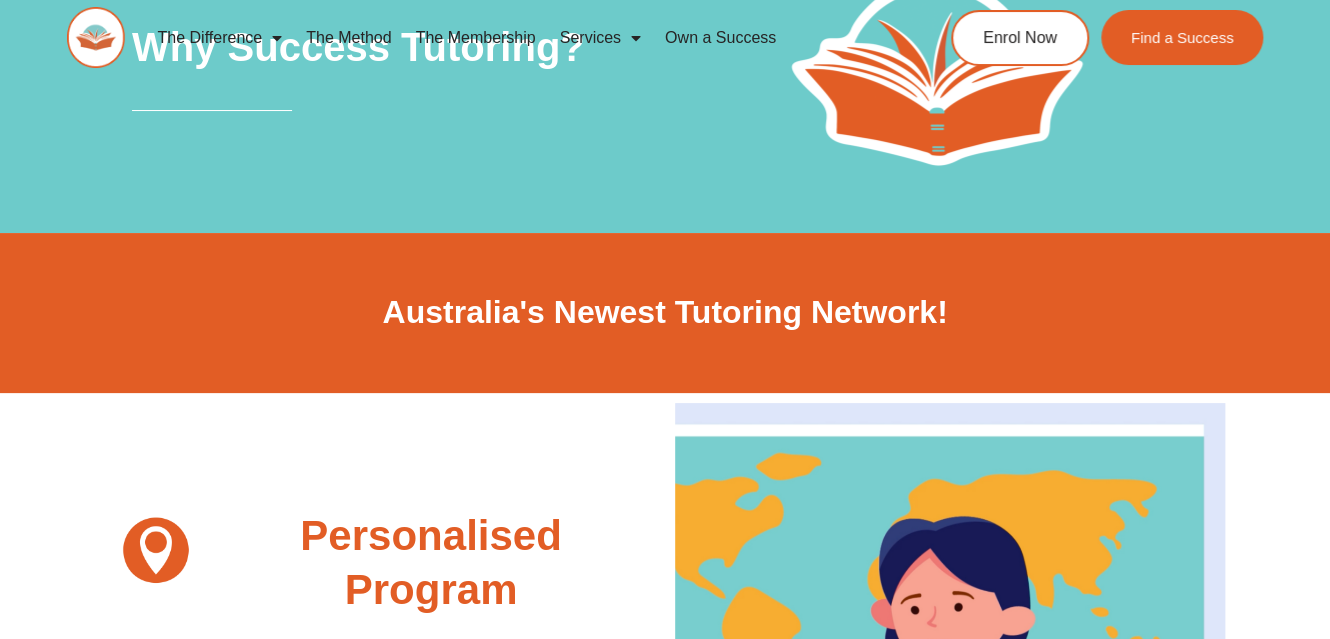 click on "The Method" 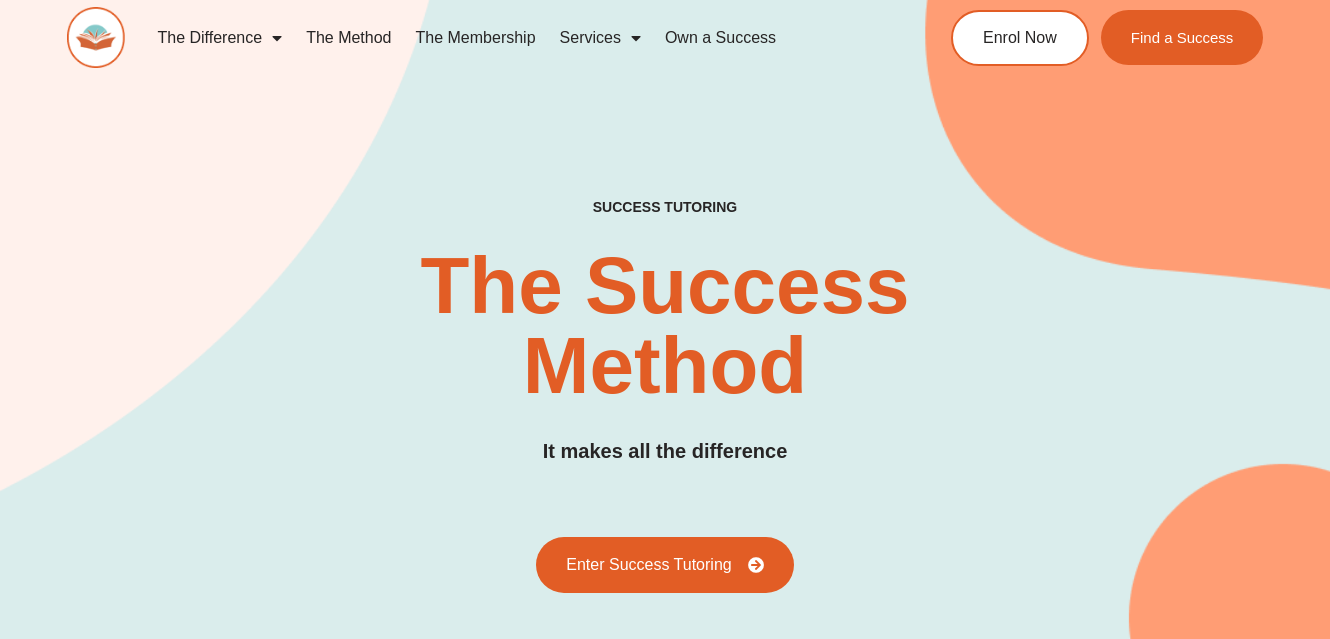 scroll, scrollTop: 0, scrollLeft: 0, axis: both 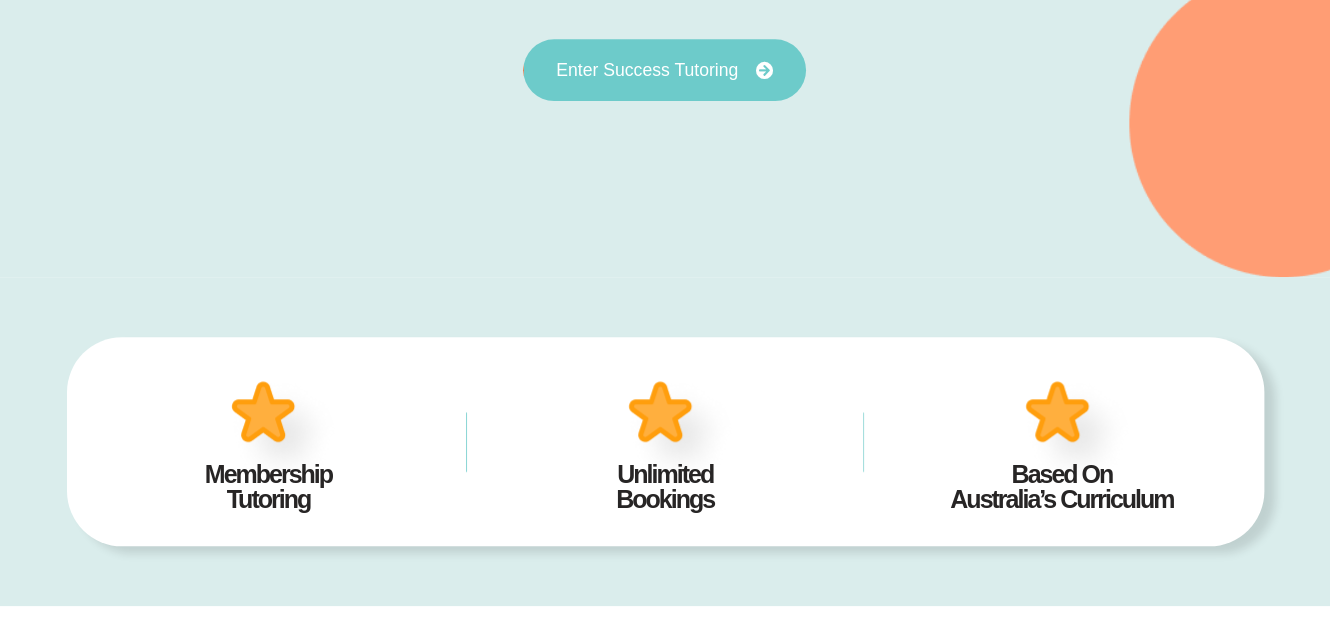 click on "Enter Success Tutoring" at bounding box center [647, 70] 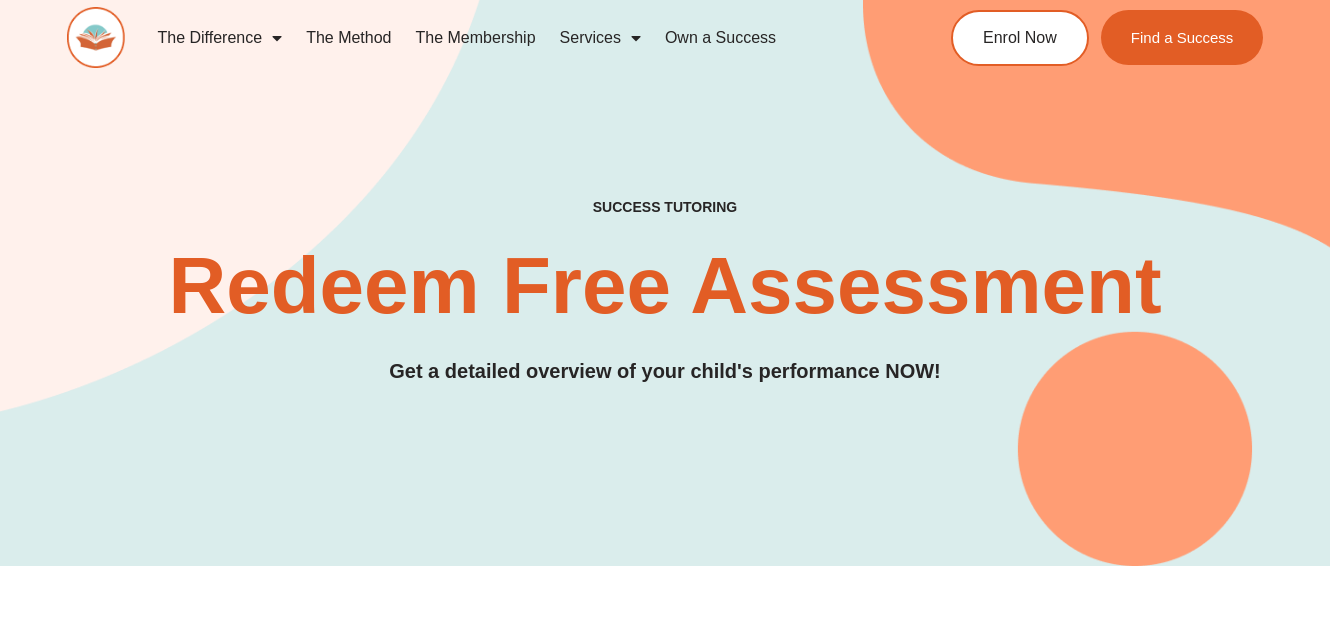 scroll, scrollTop: 0, scrollLeft: 0, axis: both 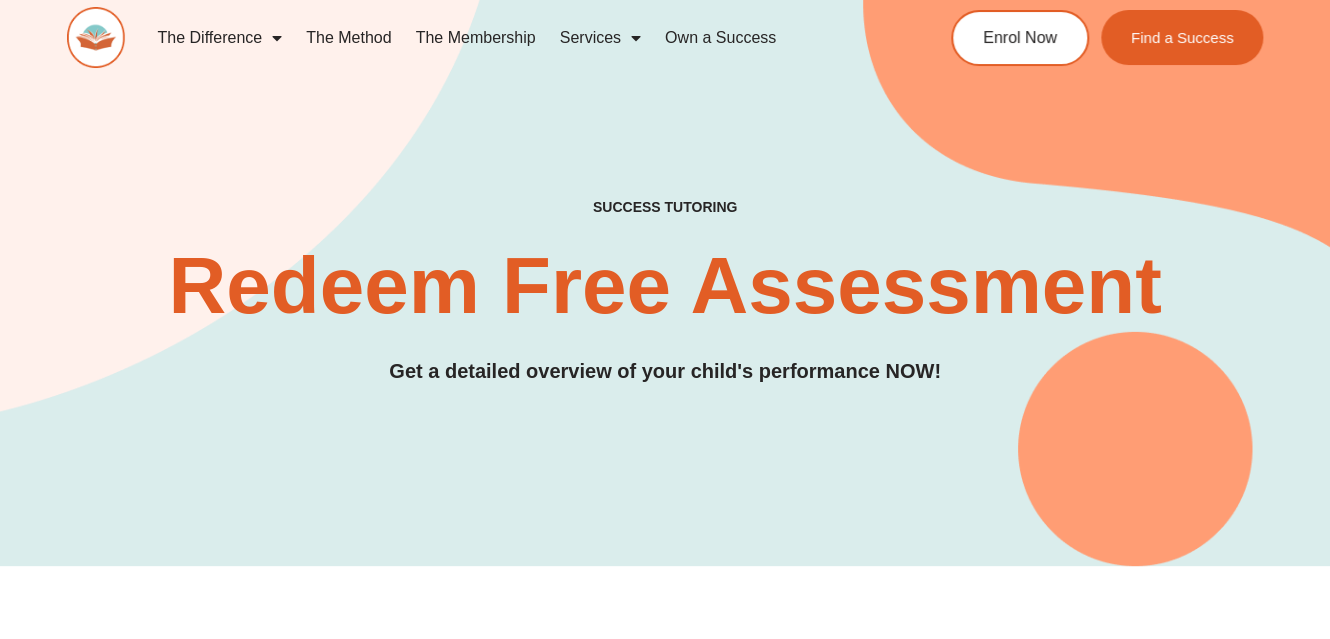 click on "The Method" 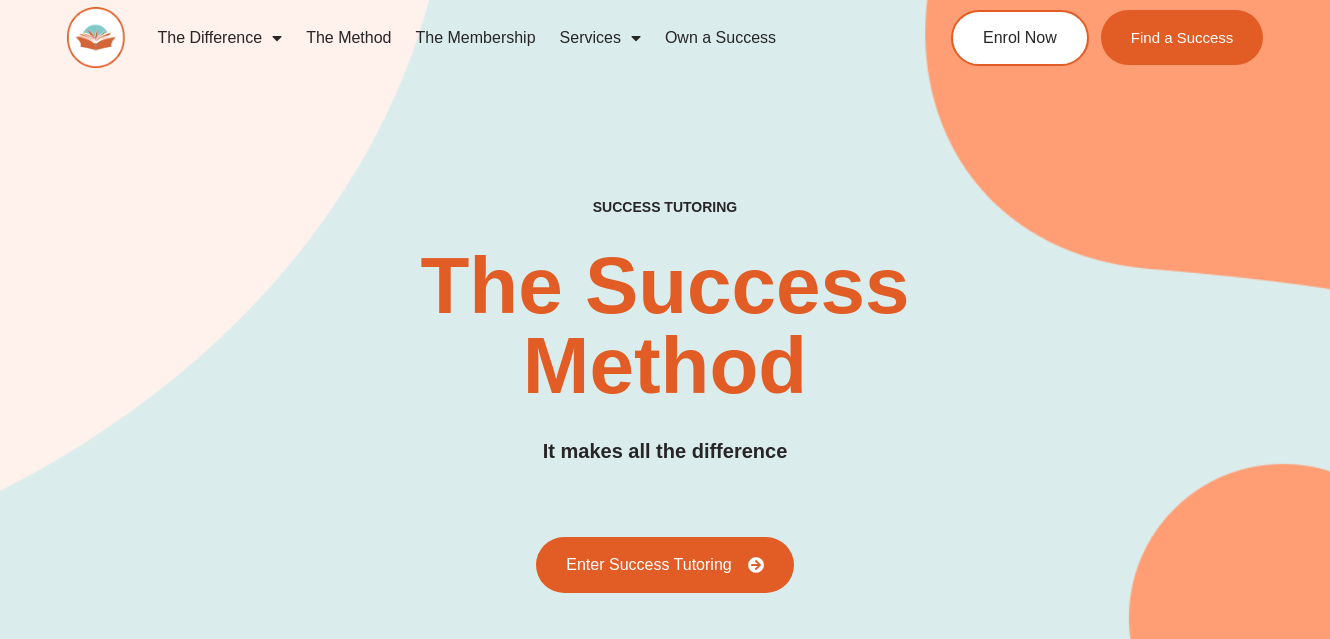 scroll, scrollTop: 0, scrollLeft: 0, axis: both 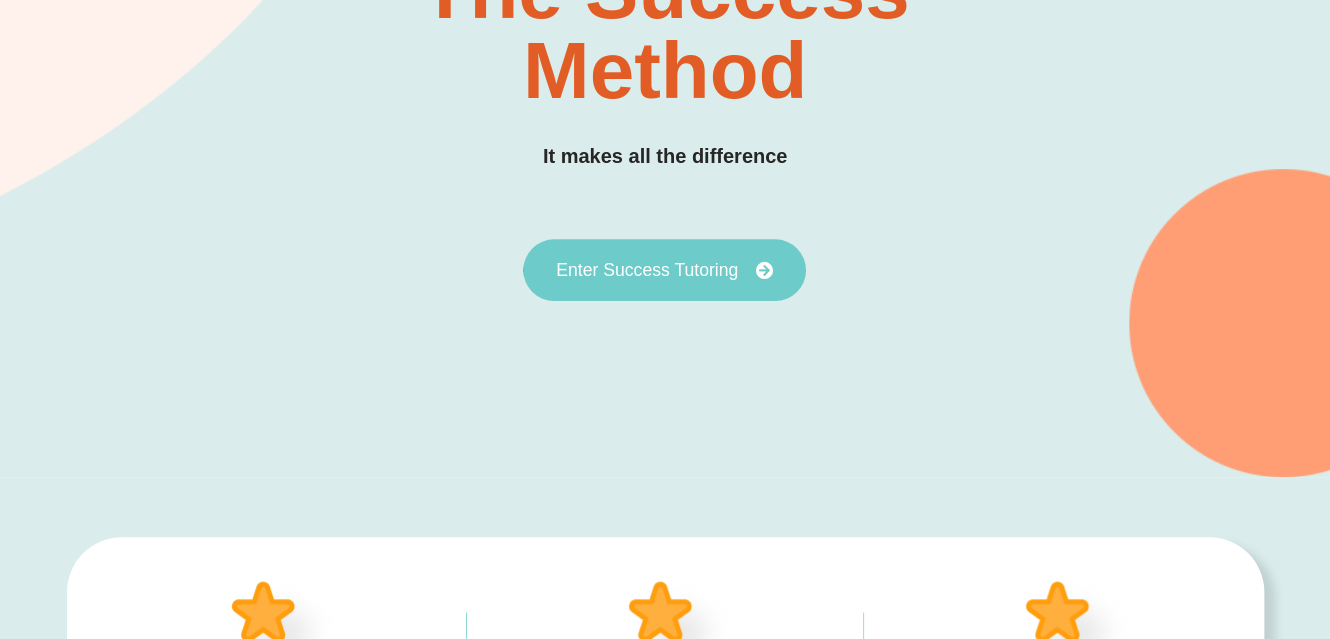 click on "Enter Success Tutoring" at bounding box center (647, 270) 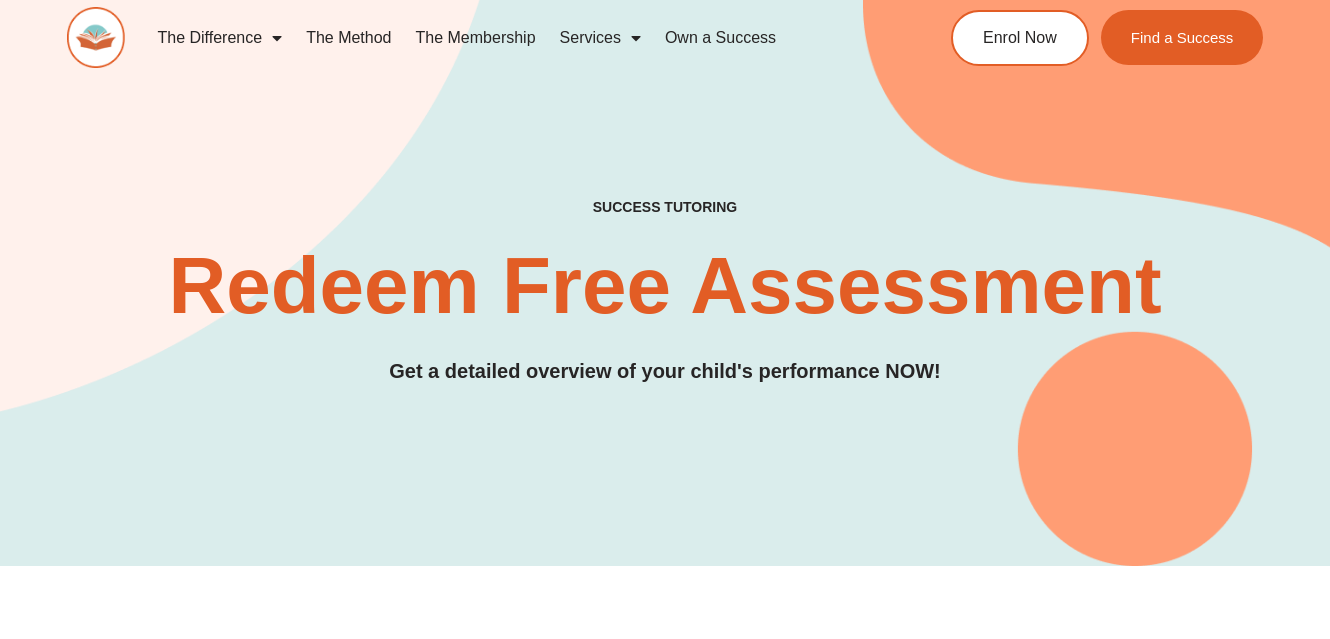 scroll, scrollTop: 0, scrollLeft: 0, axis: both 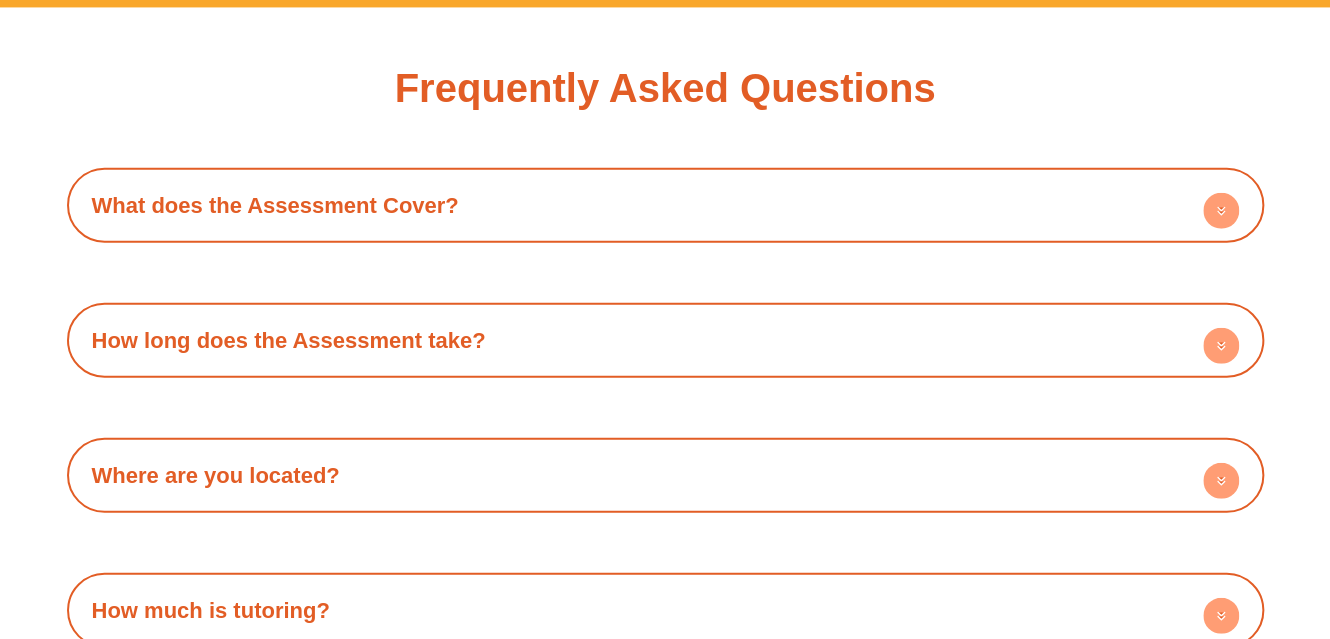 click 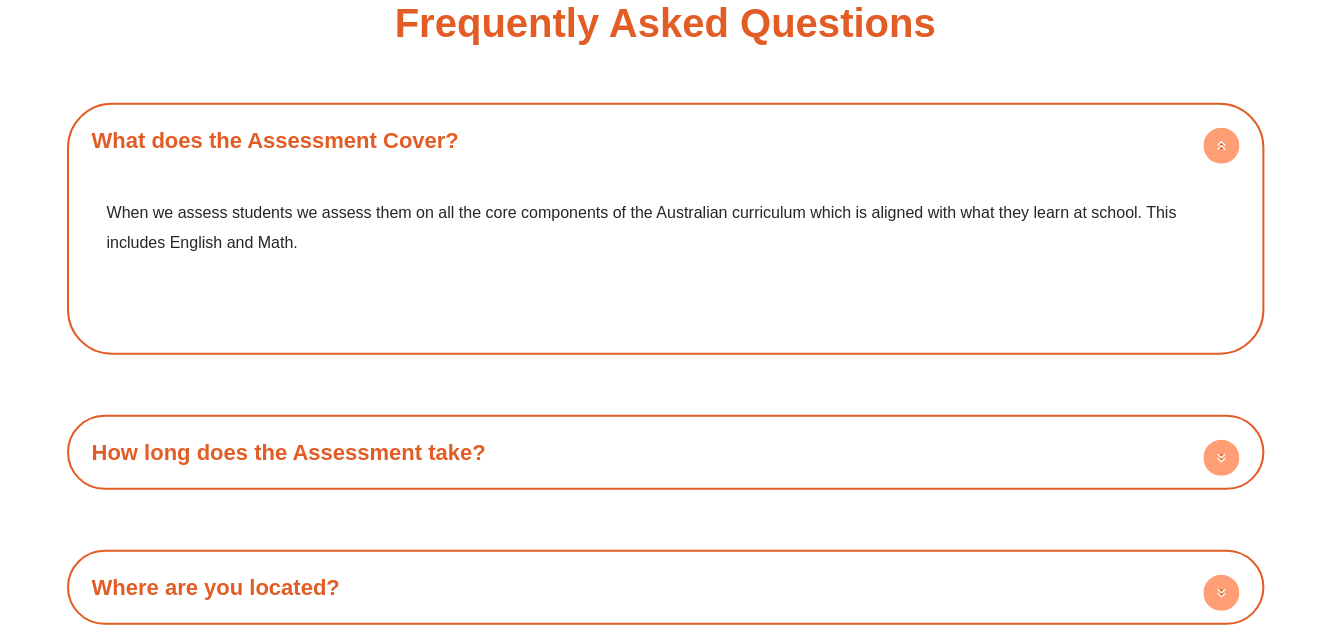 scroll, scrollTop: 5595, scrollLeft: 0, axis: vertical 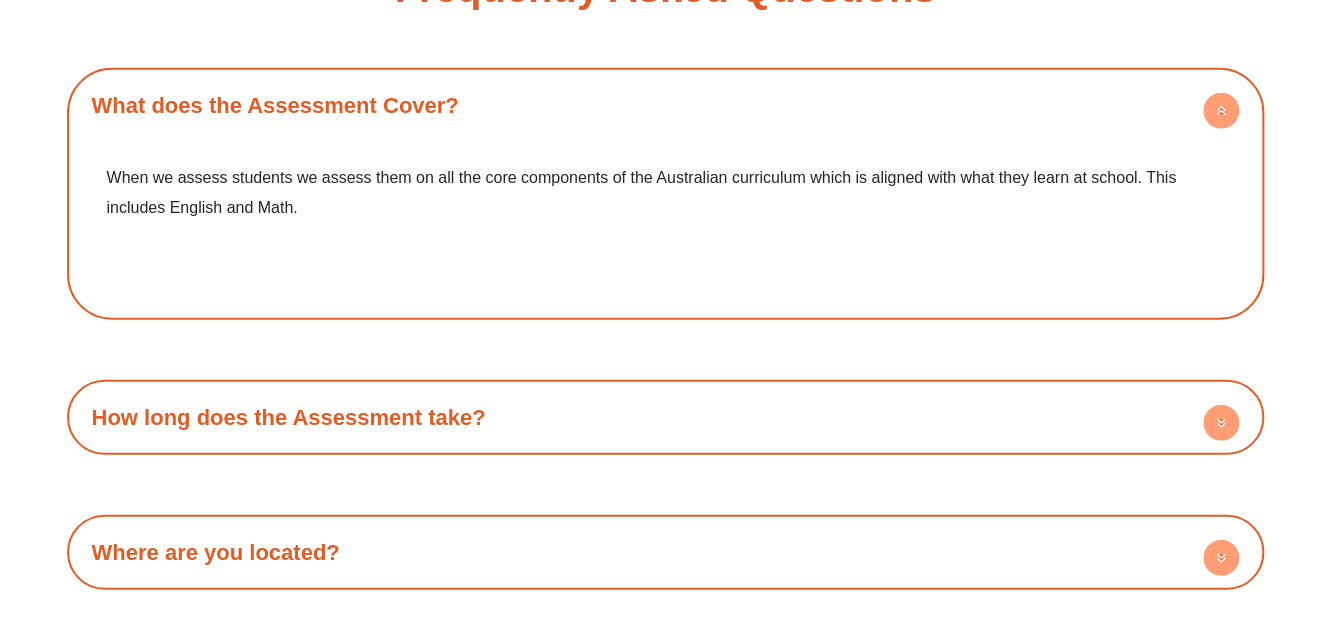 click 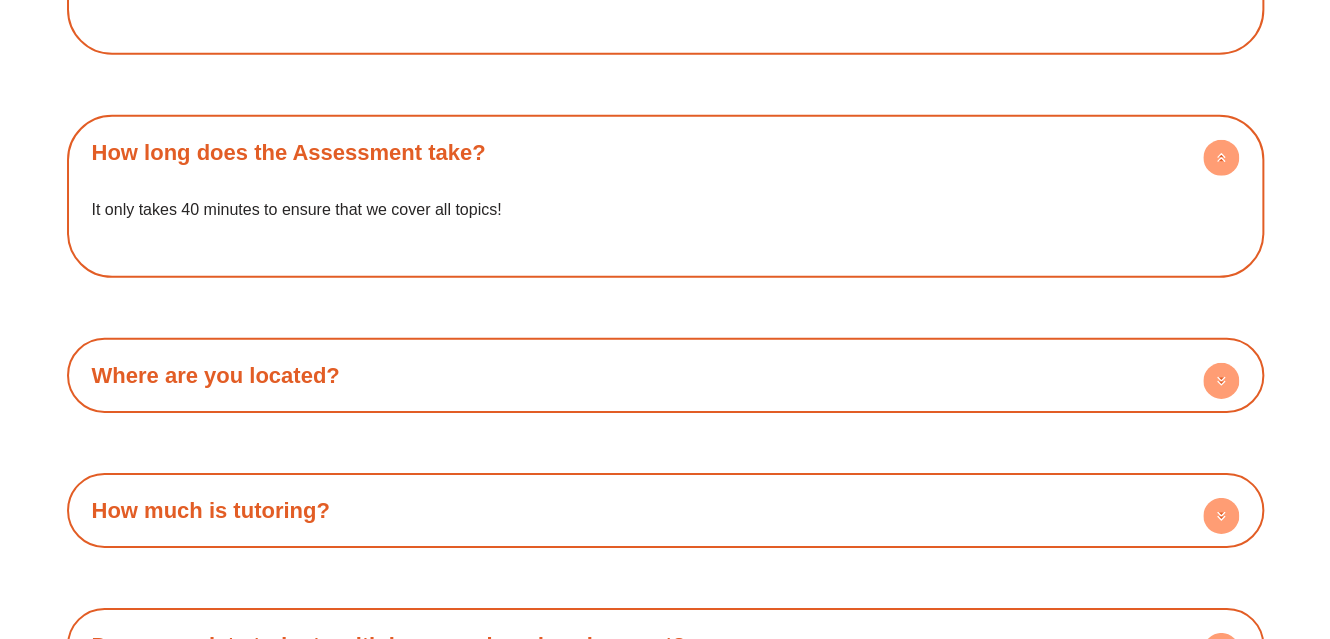scroll, scrollTop: 5895, scrollLeft: 0, axis: vertical 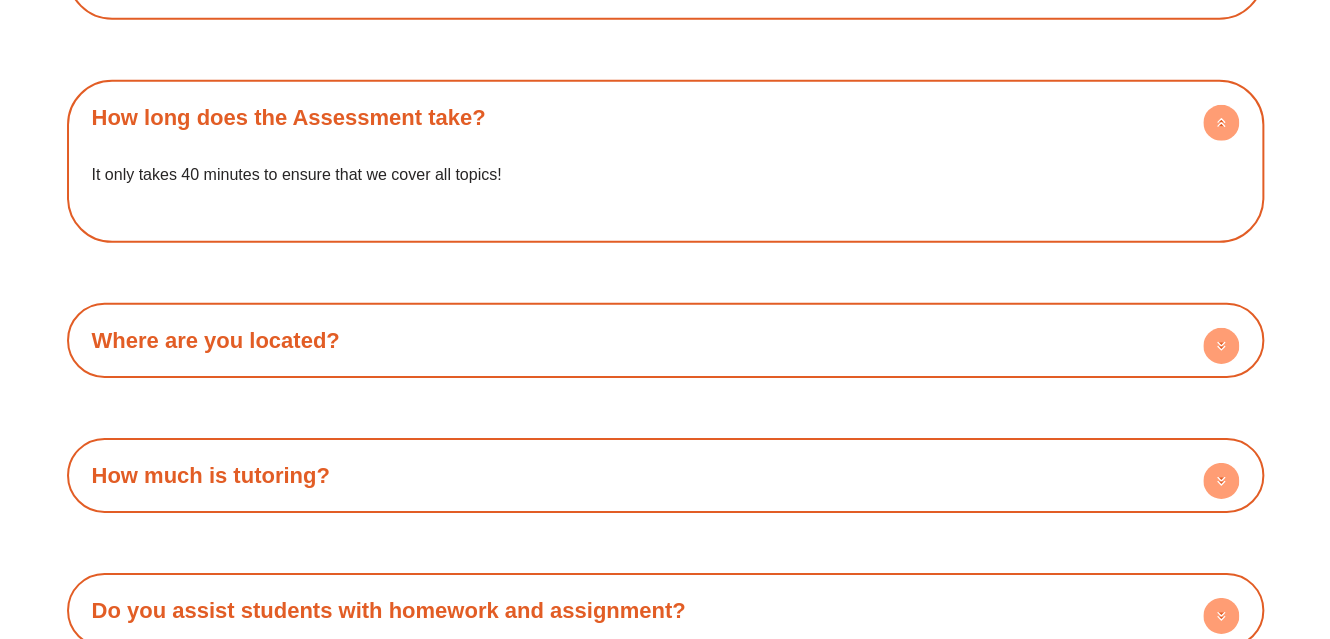 click 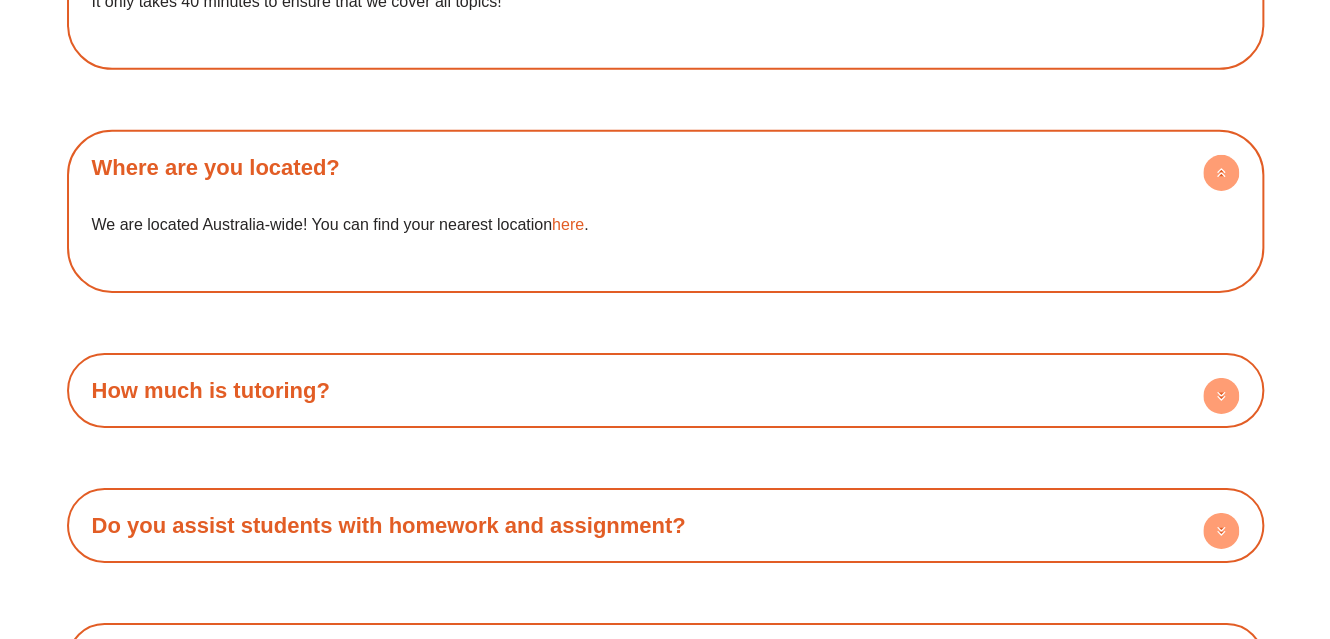 scroll, scrollTop: 6195, scrollLeft: 0, axis: vertical 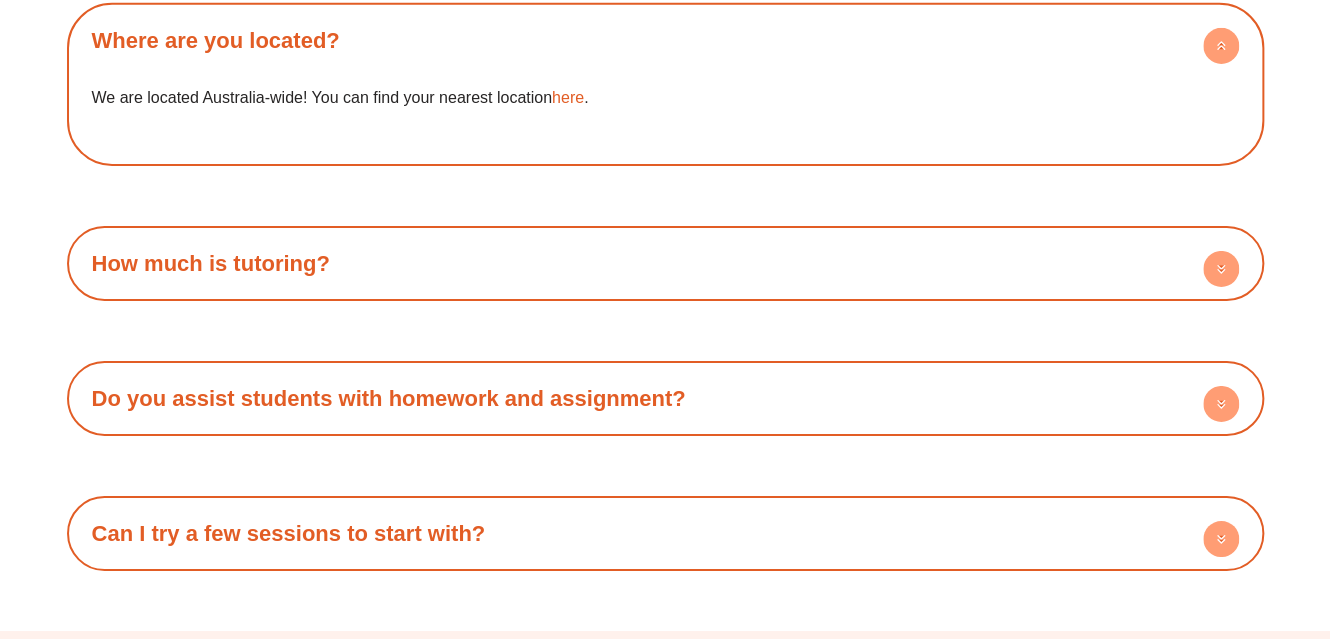 click 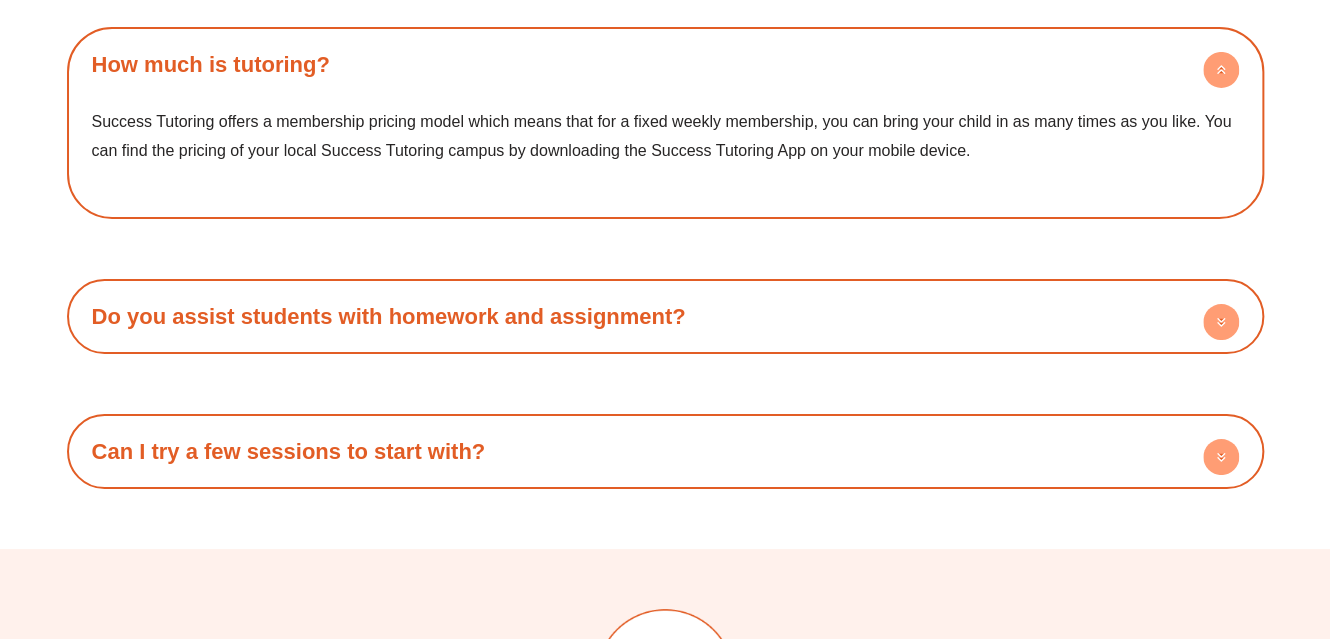scroll, scrollTop: 6395, scrollLeft: 0, axis: vertical 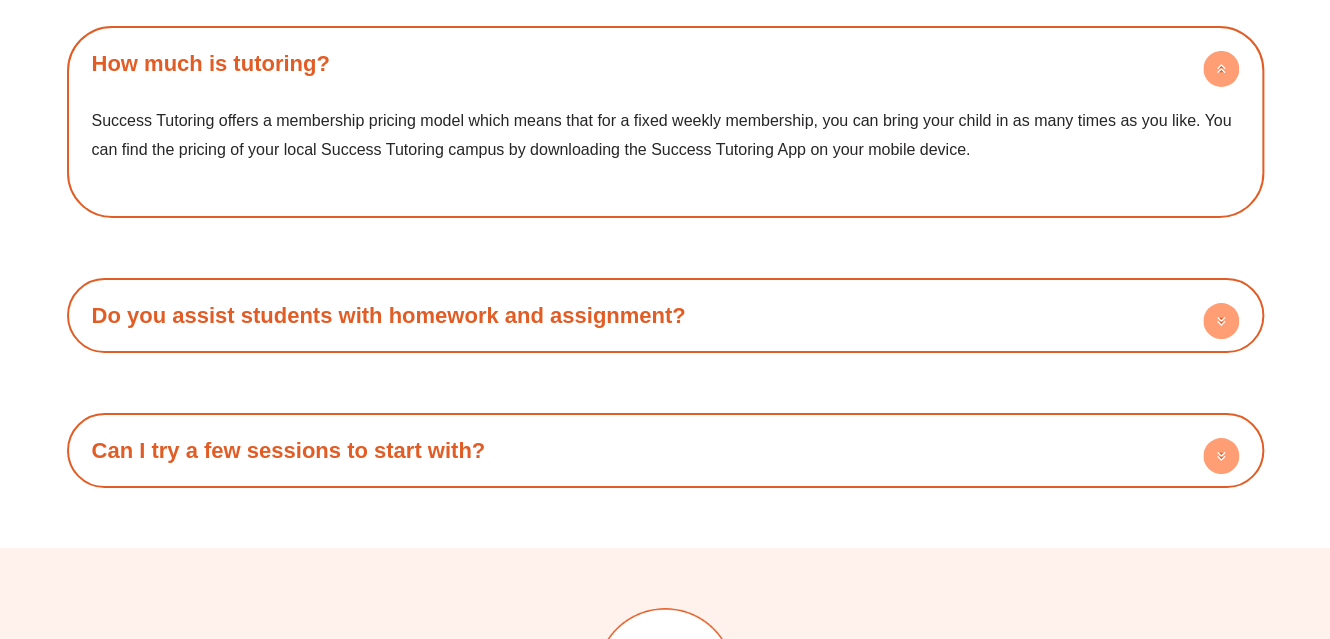 click 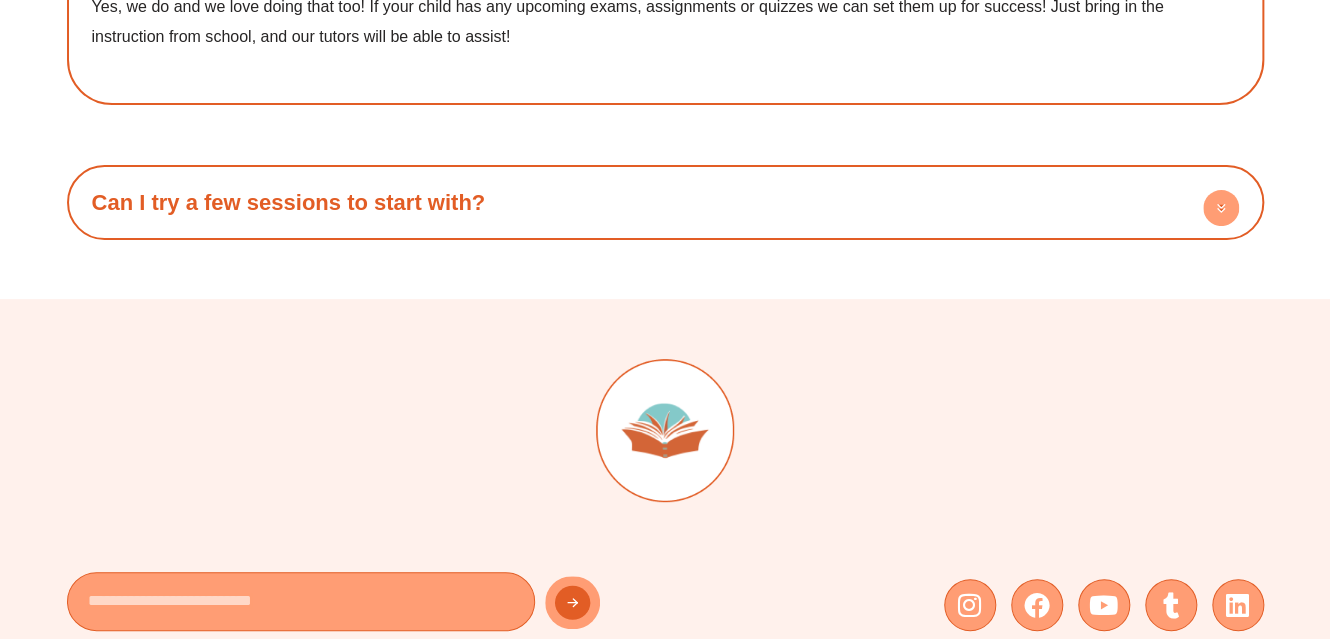 scroll, scrollTop: 6795, scrollLeft: 0, axis: vertical 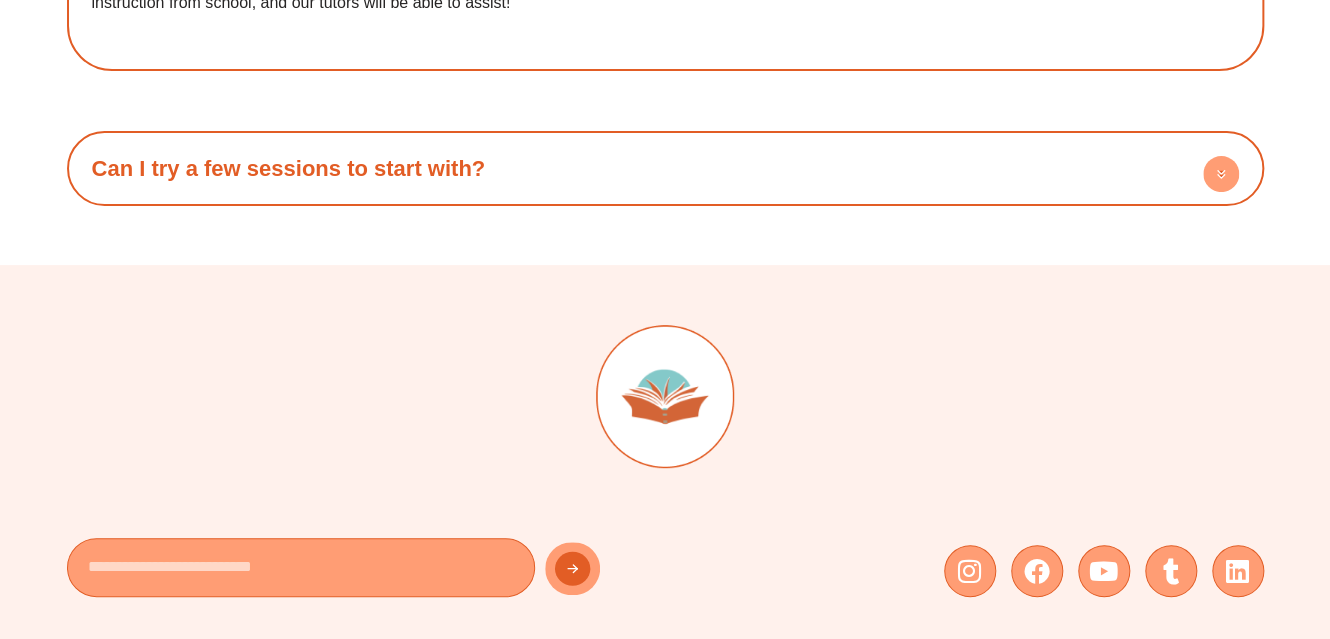 click 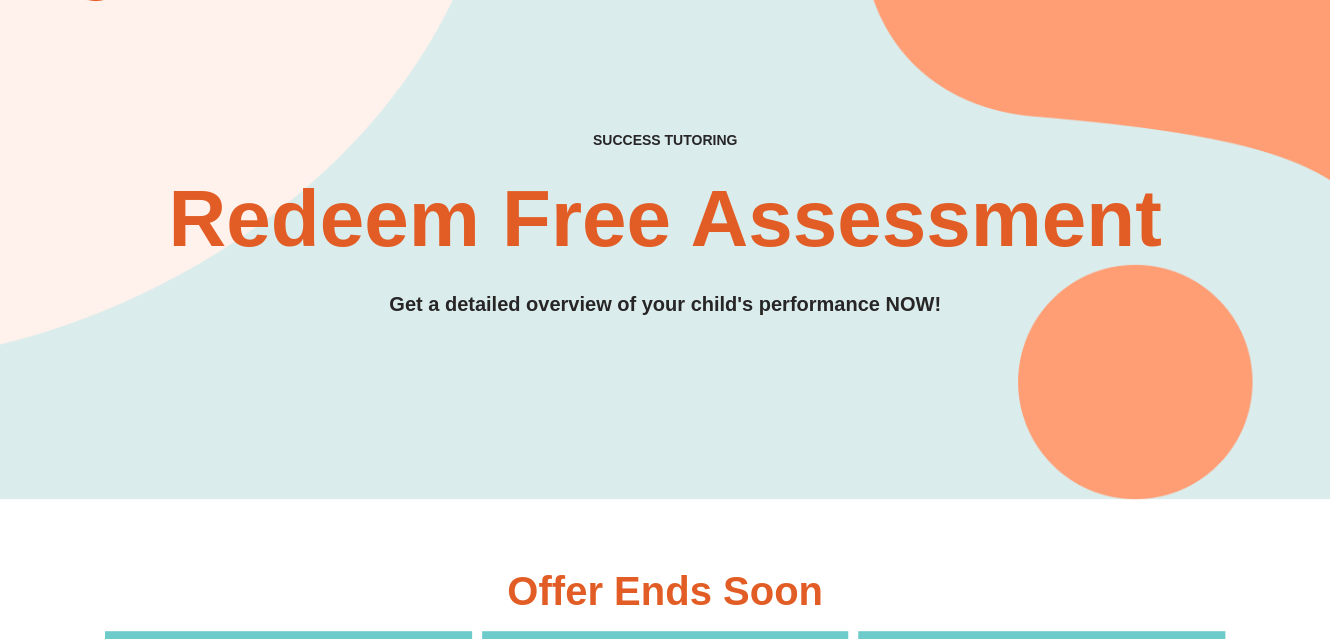scroll, scrollTop: 0, scrollLeft: 0, axis: both 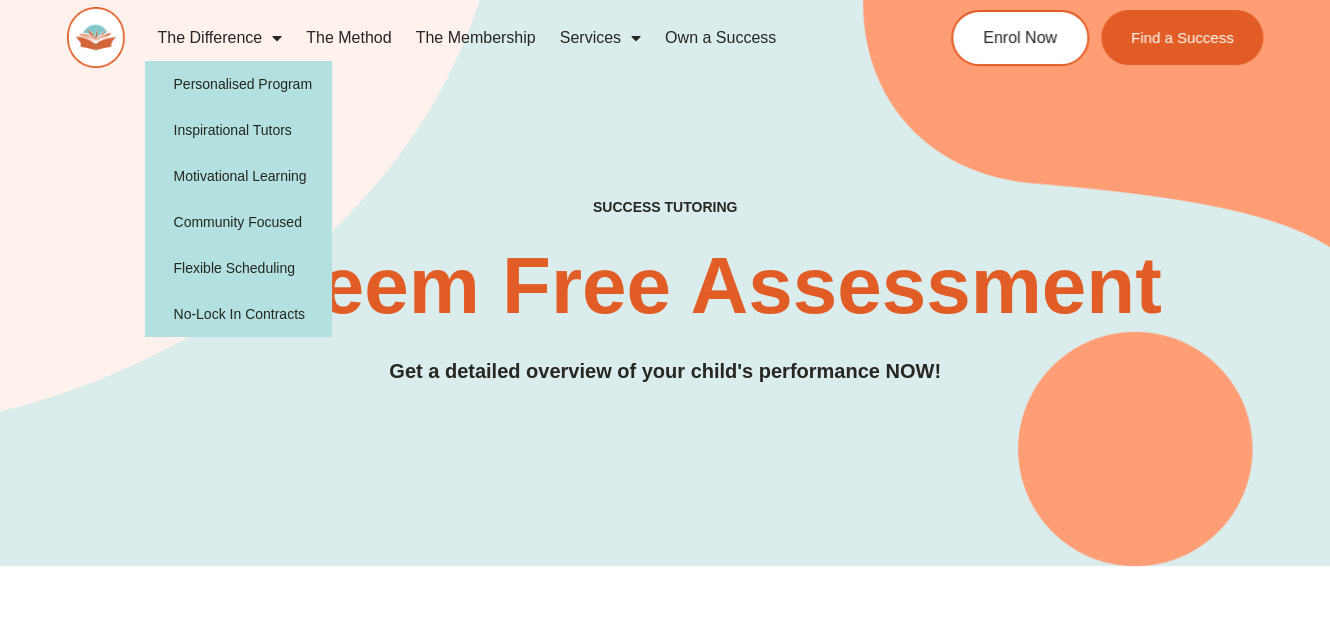 click on "The Difference" 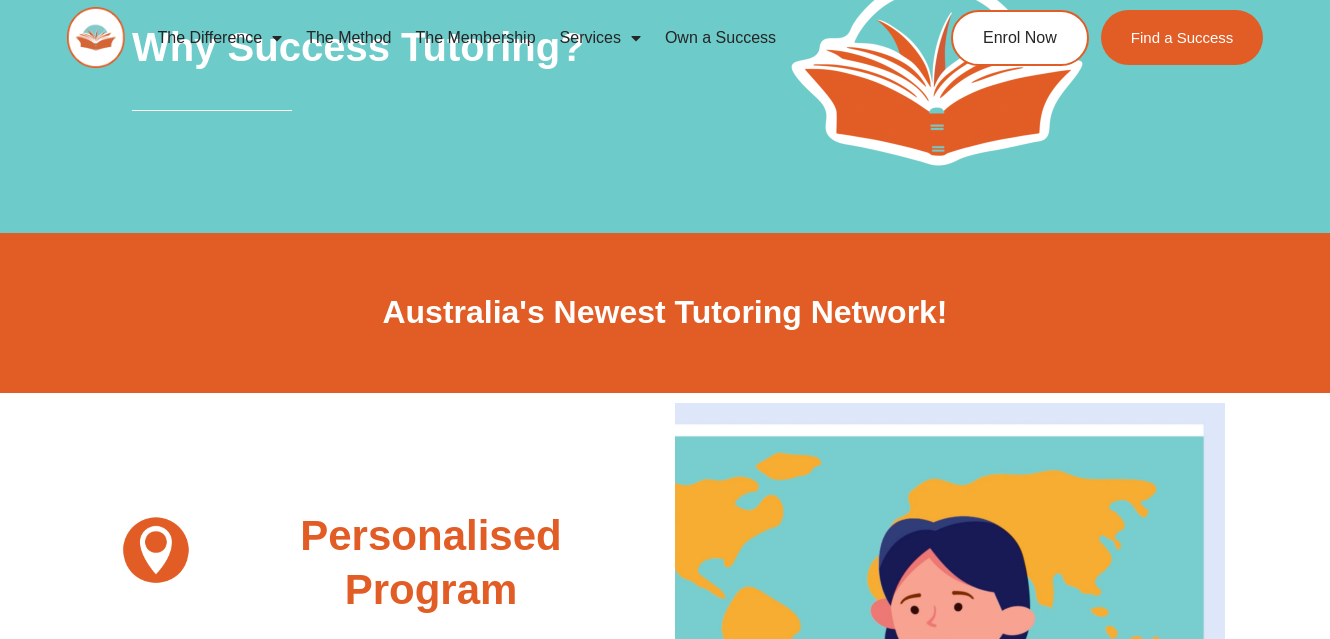 scroll, scrollTop: 0, scrollLeft: 0, axis: both 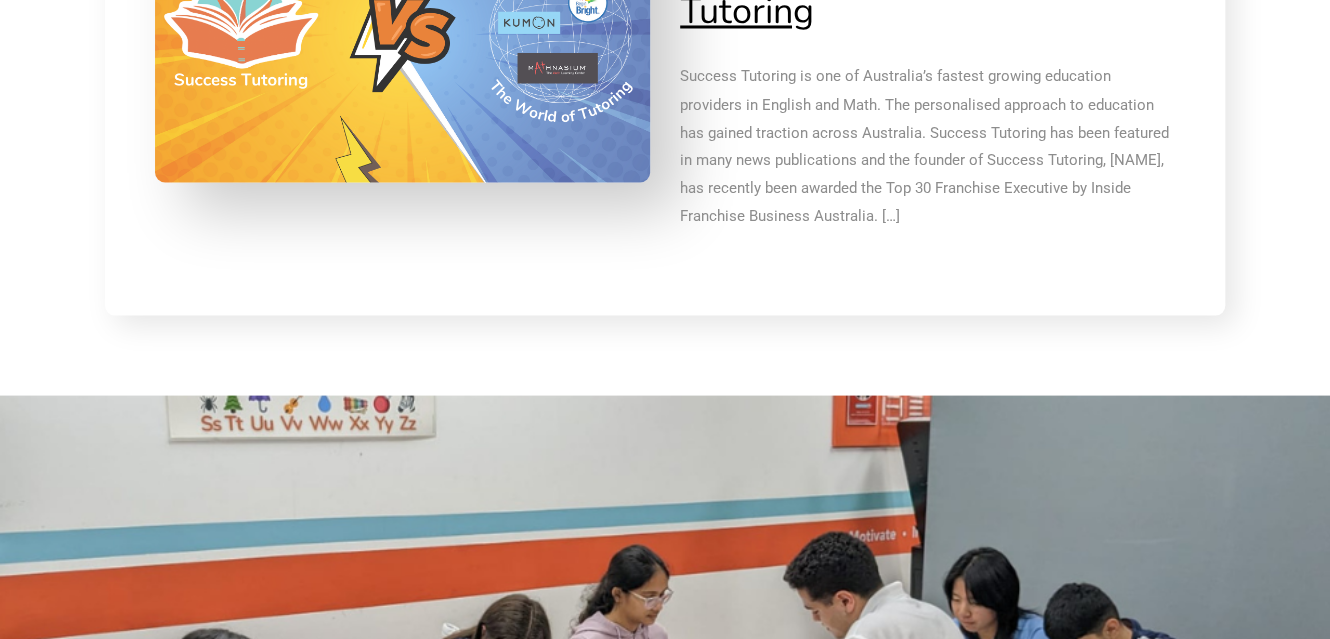 click on "Success Tutoring is one of Australia’s fastest growing education providers in English and Math. The personalised approach to education has gained traction across Australia. Success Tutoring has been featured in many news publications and the founder of Success Tutoring, [NAME], has recently been awarded the Top 30 Franchise Executive by Inside Franchise Business Australia. […]" at bounding box center [927, 146] 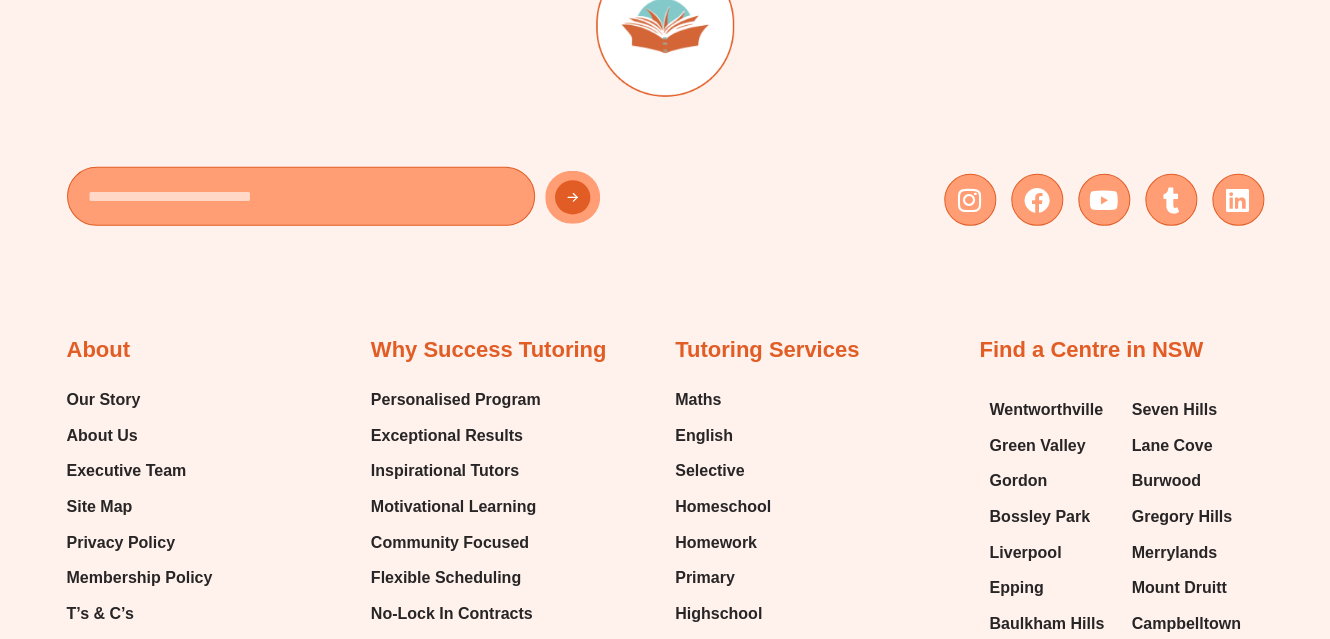 scroll, scrollTop: 6000, scrollLeft: 0, axis: vertical 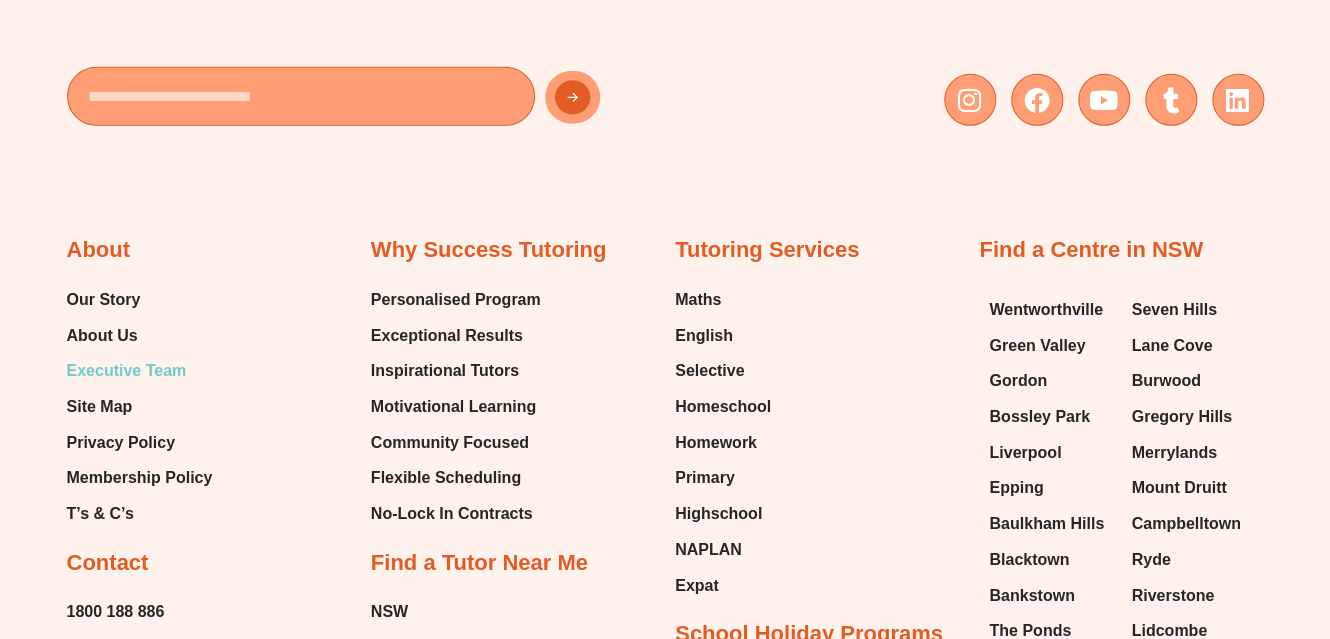 click on "Executive Team" at bounding box center (127, 371) 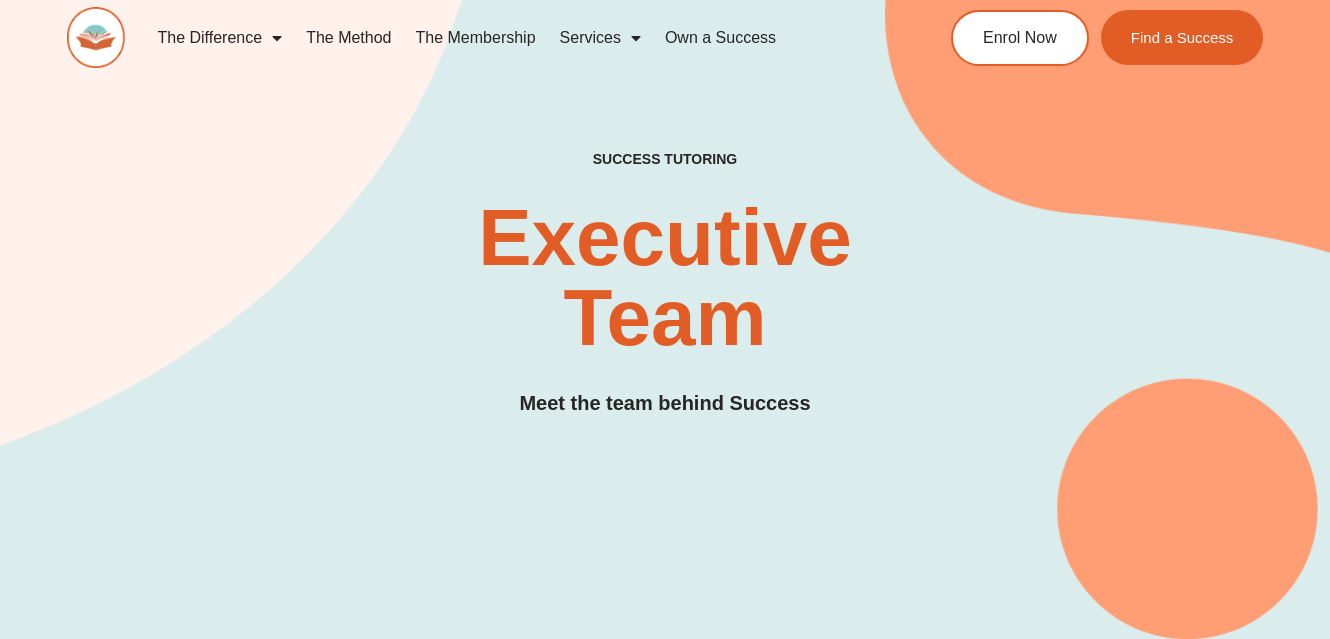 scroll, scrollTop: 0, scrollLeft: 0, axis: both 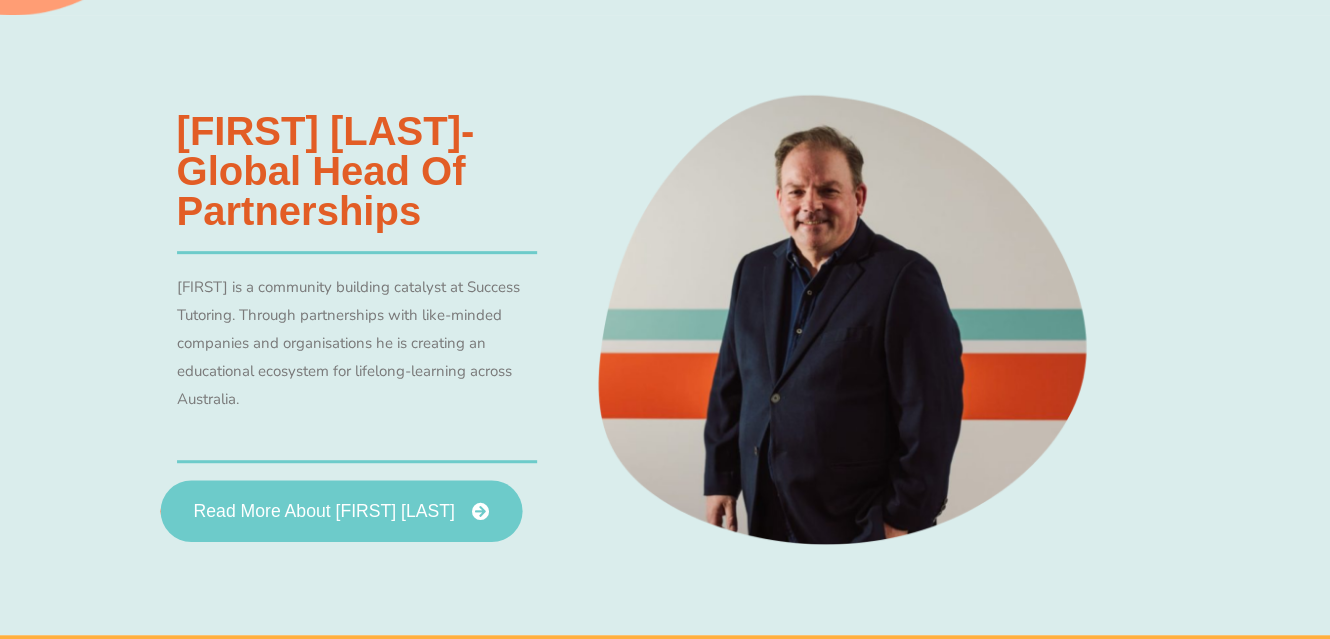 click on "Read More About [FIRST] [LAST]" at bounding box center [323, 511] 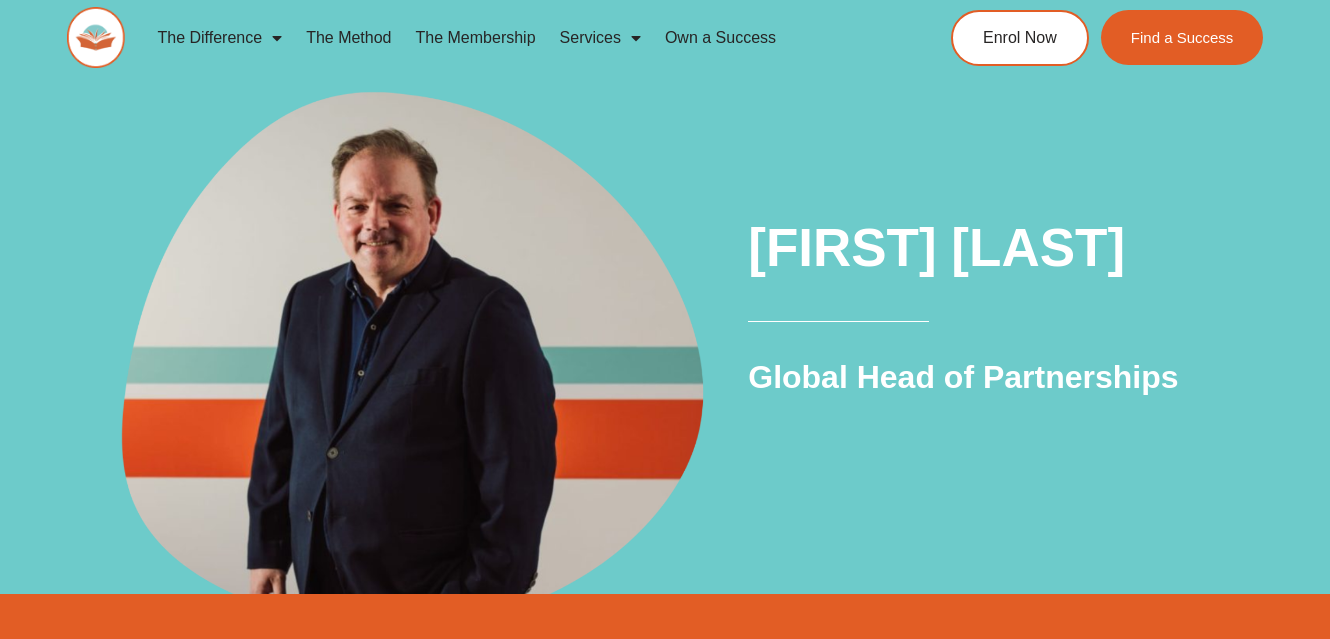 scroll, scrollTop: 0, scrollLeft: 0, axis: both 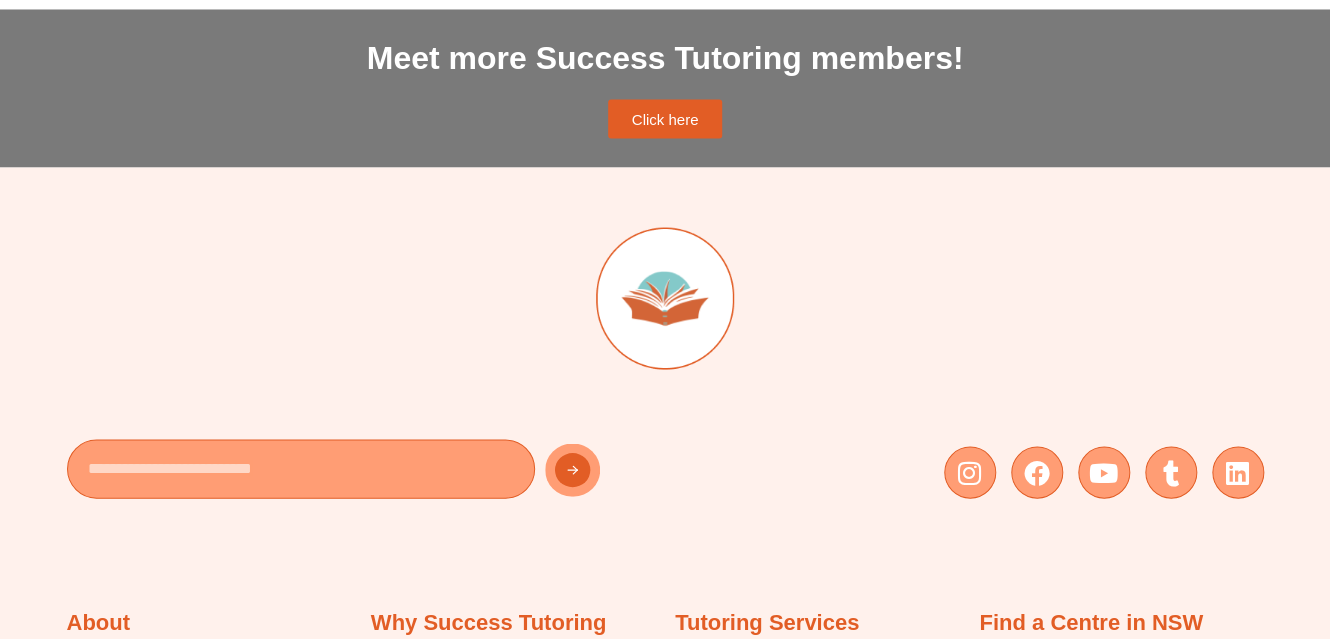 click on "Click here" at bounding box center [665, 118] 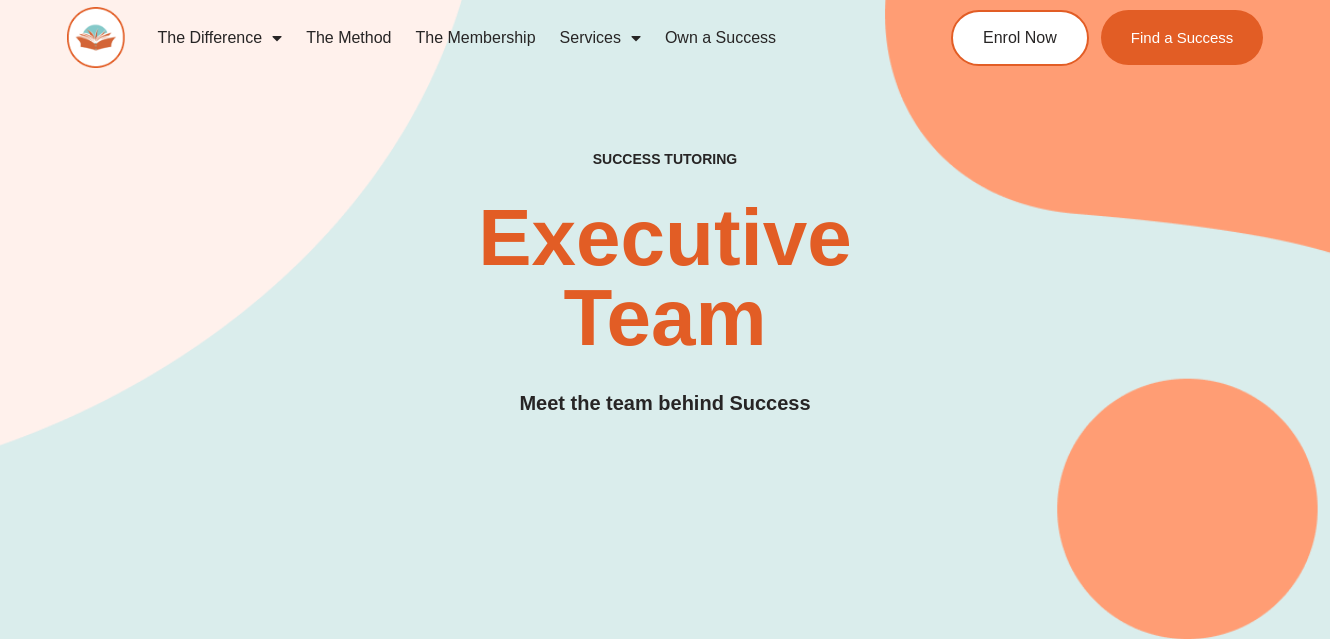 scroll, scrollTop: 0, scrollLeft: 0, axis: both 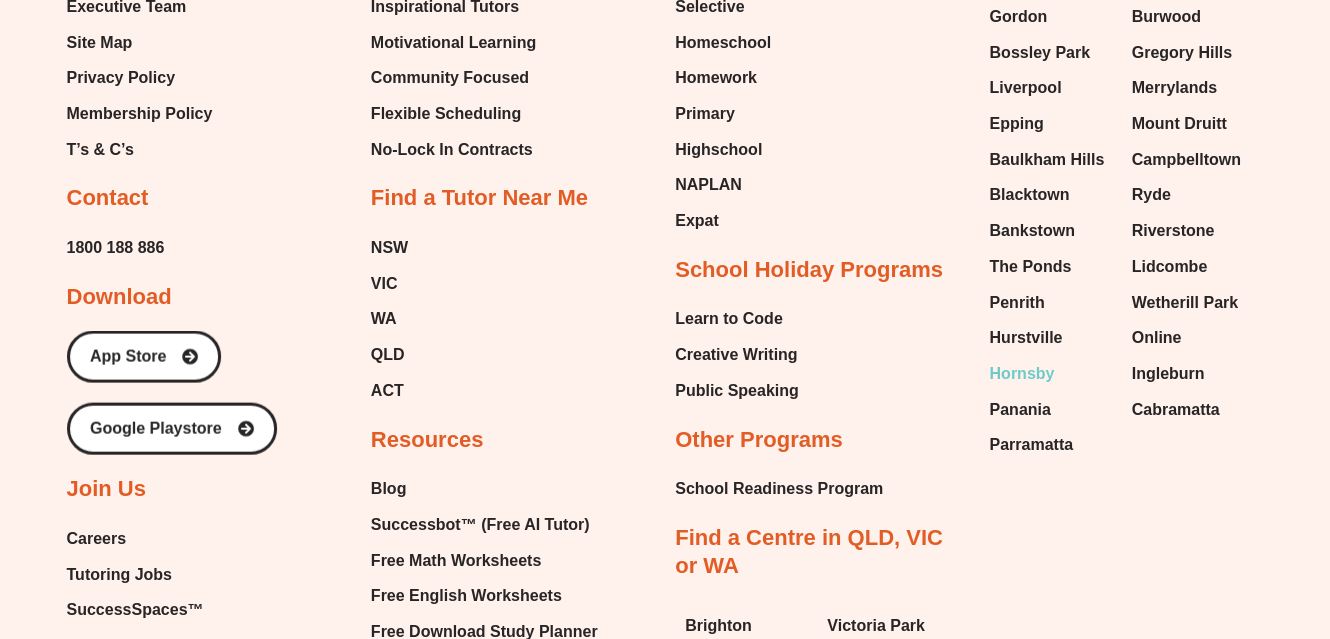 click on "Hornsby" at bounding box center [1021, 374] 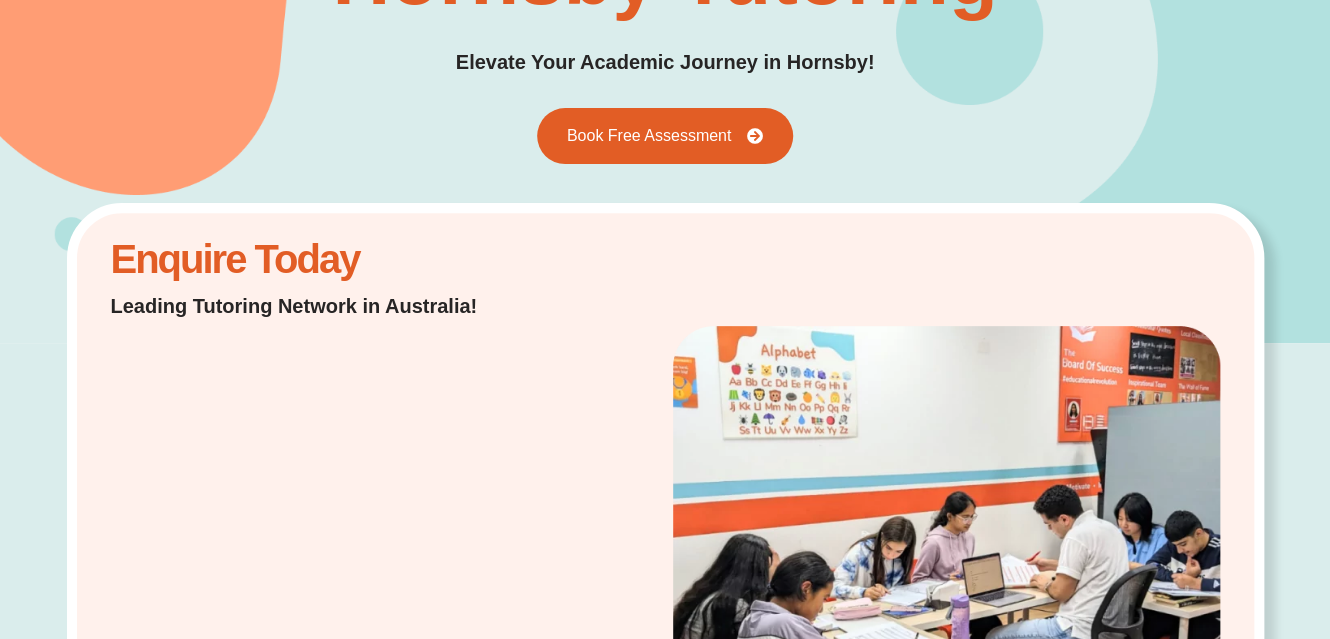 scroll, scrollTop: 300, scrollLeft: 0, axis: vertical 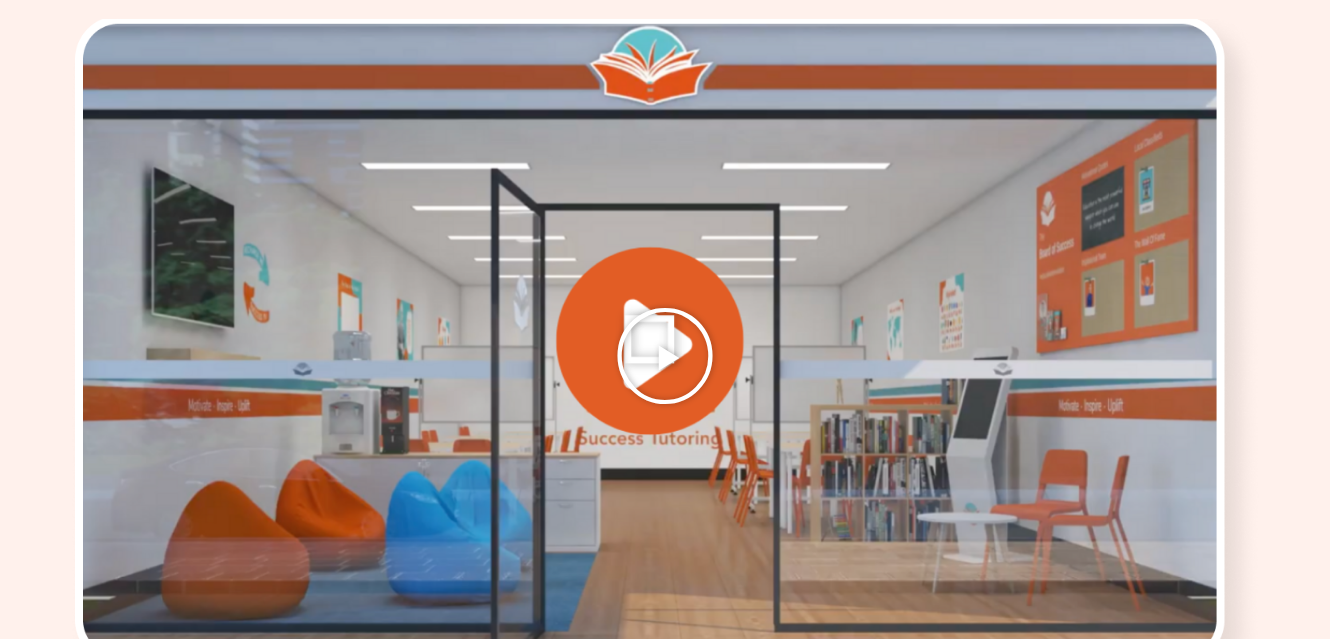 click at bounding box center (665, 356) 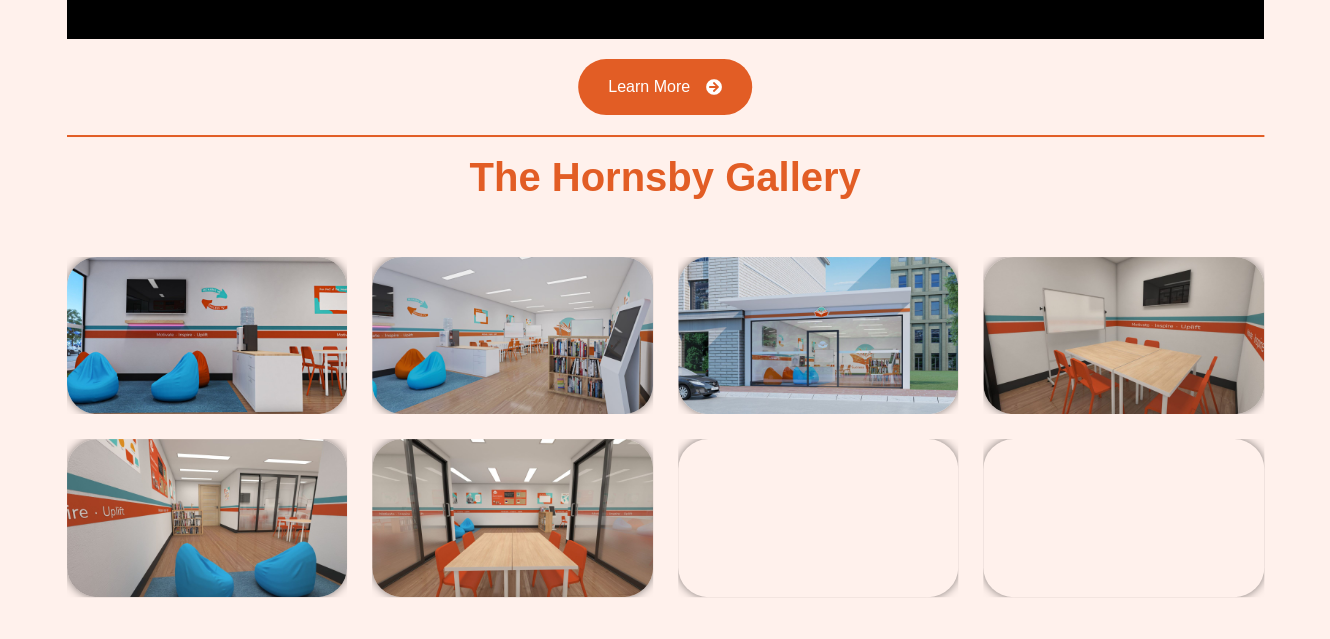 scroll, scrollTop: 3296, scrollLeft: 0, axis: vertical 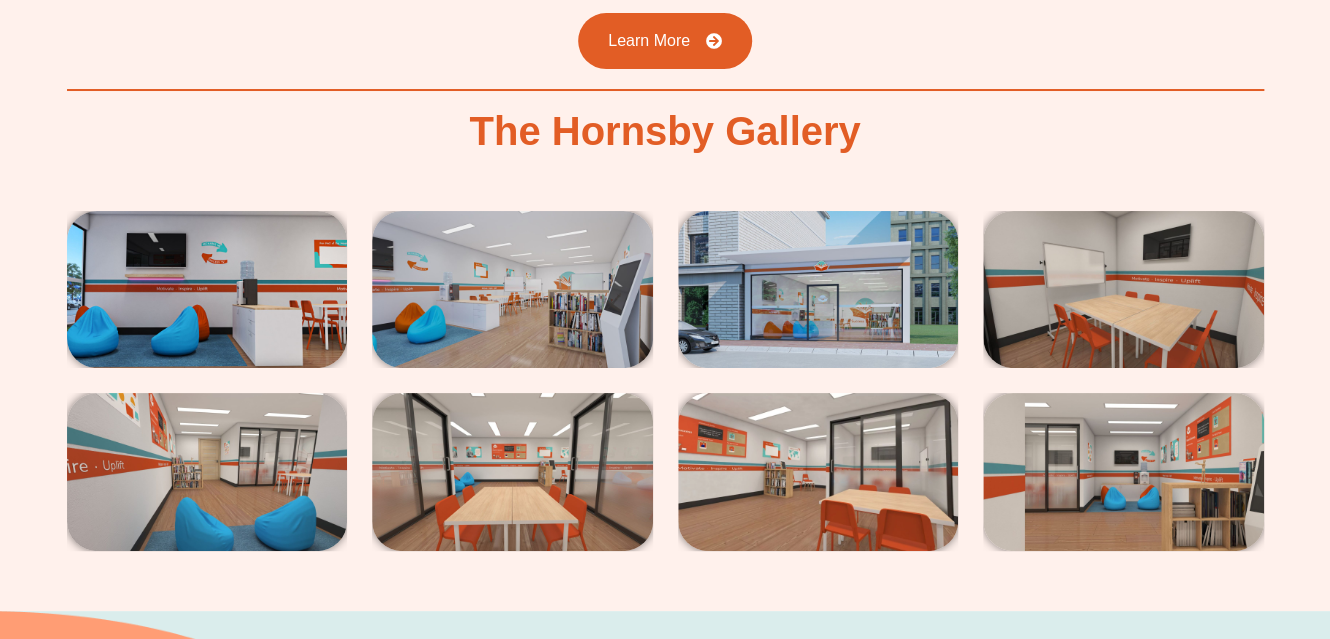 click at bounding box center [207, 290] 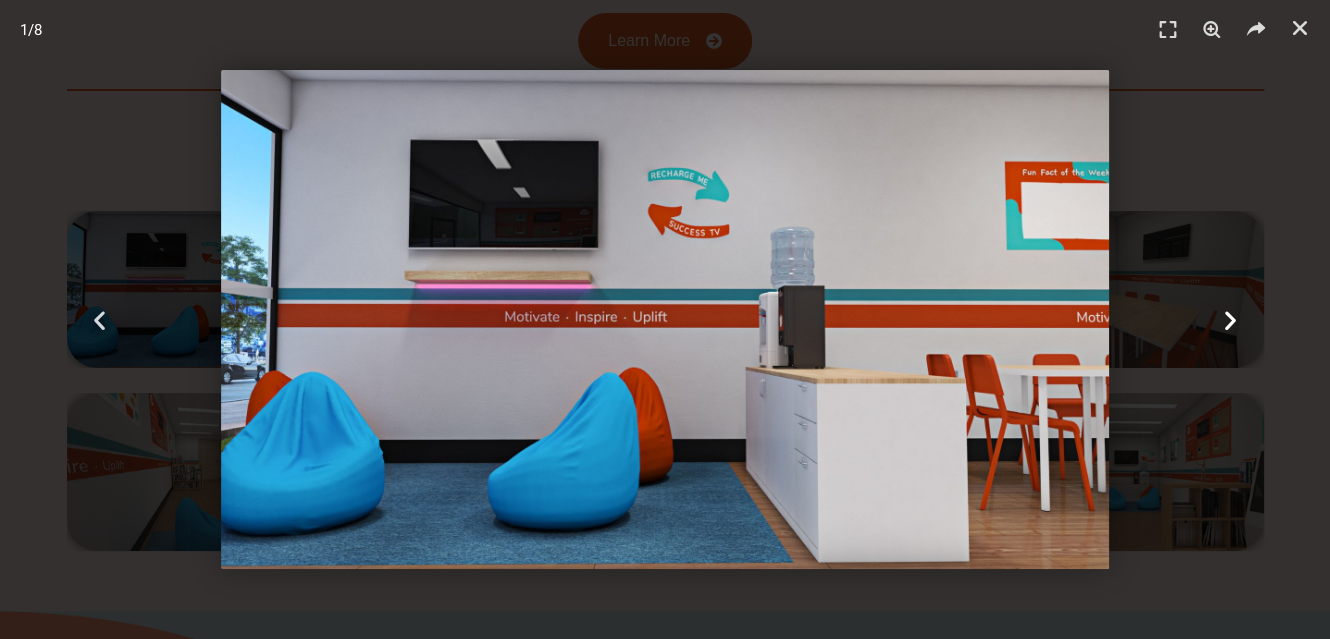 click at bounding box center [1230, 319] 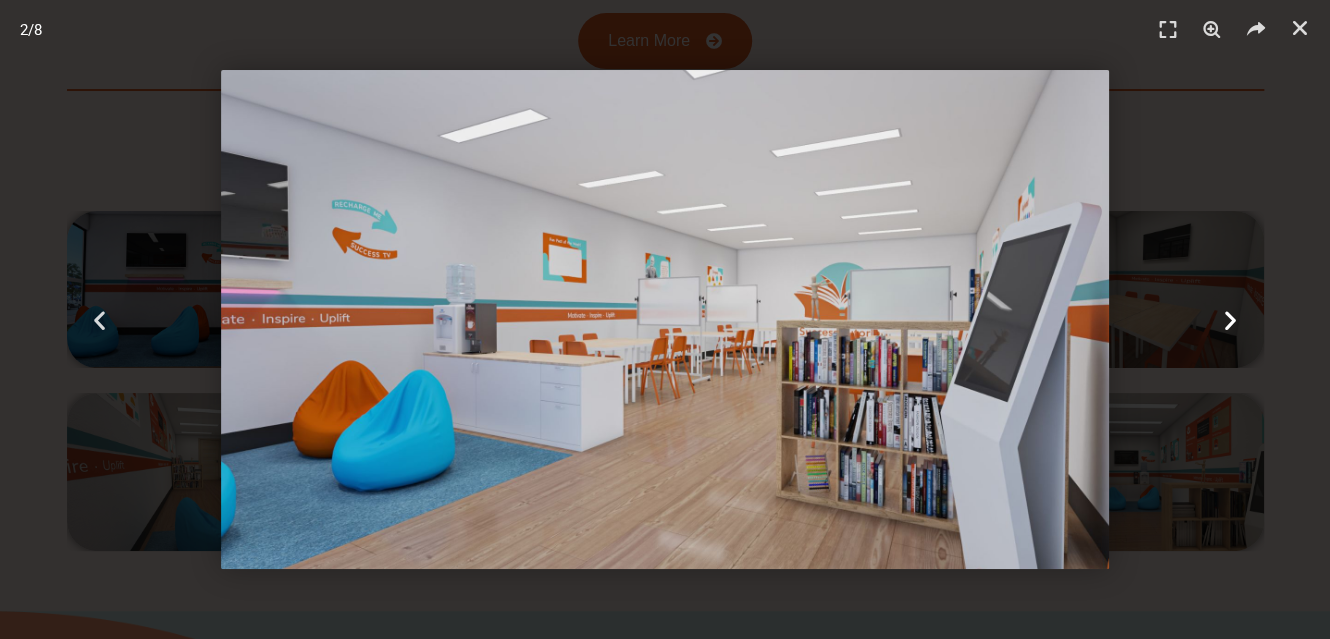 click at bounding box center [1230, 319] 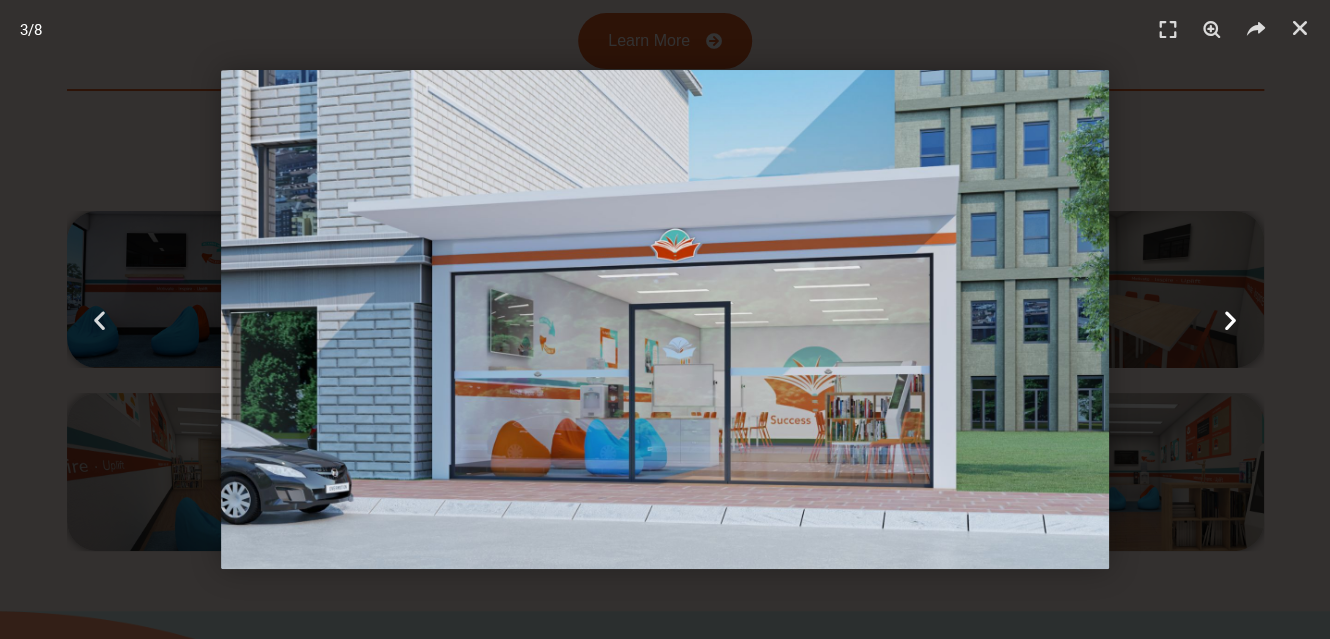 click at bounding box center [1230, 319] 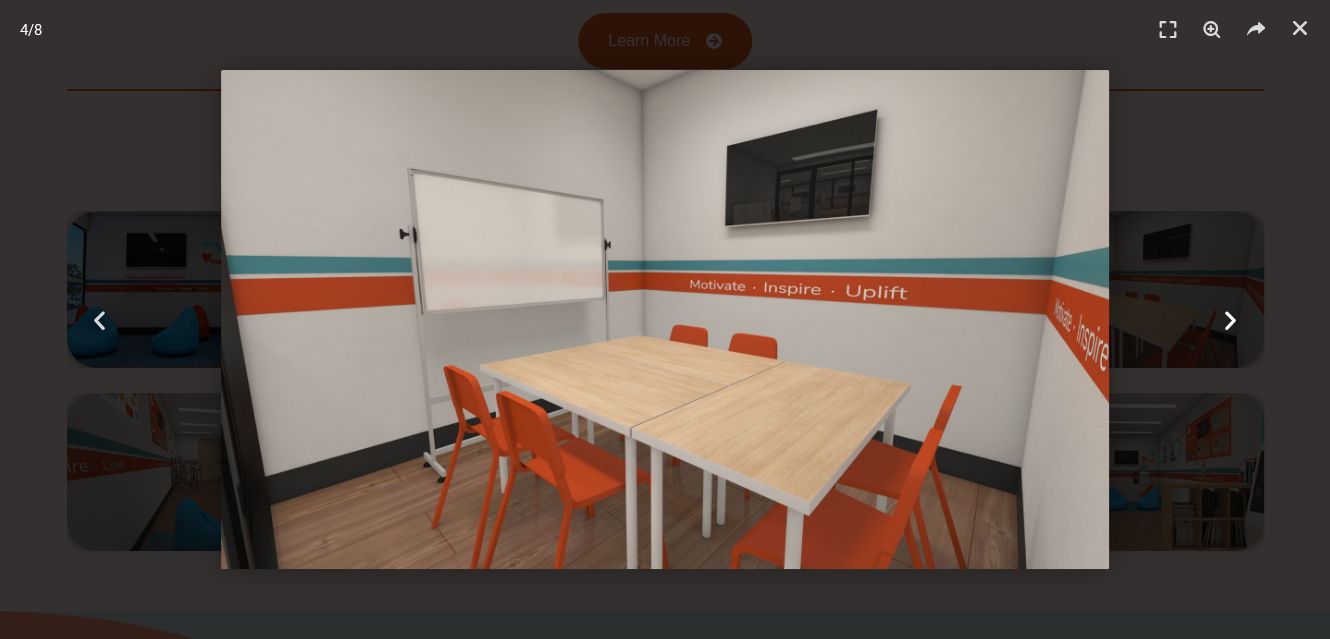 click at bounding box center (1230, 319) 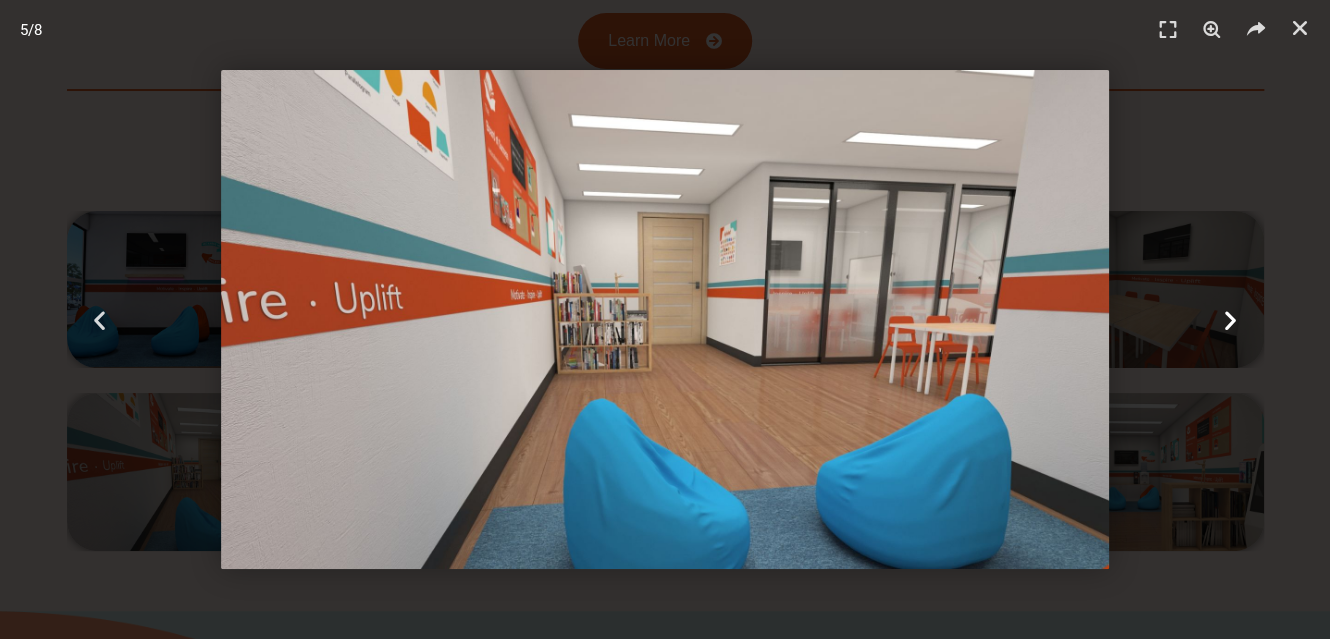 click at bounding box center [1230, 319] 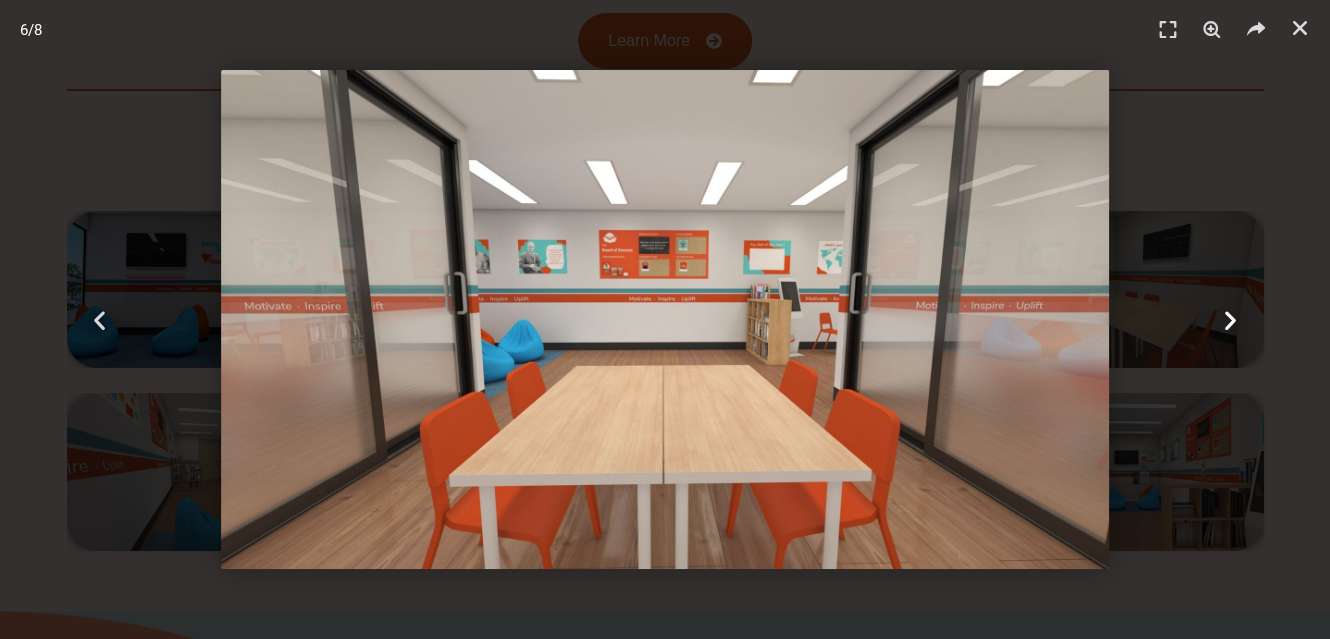 click at bounding box center [1230, 319] 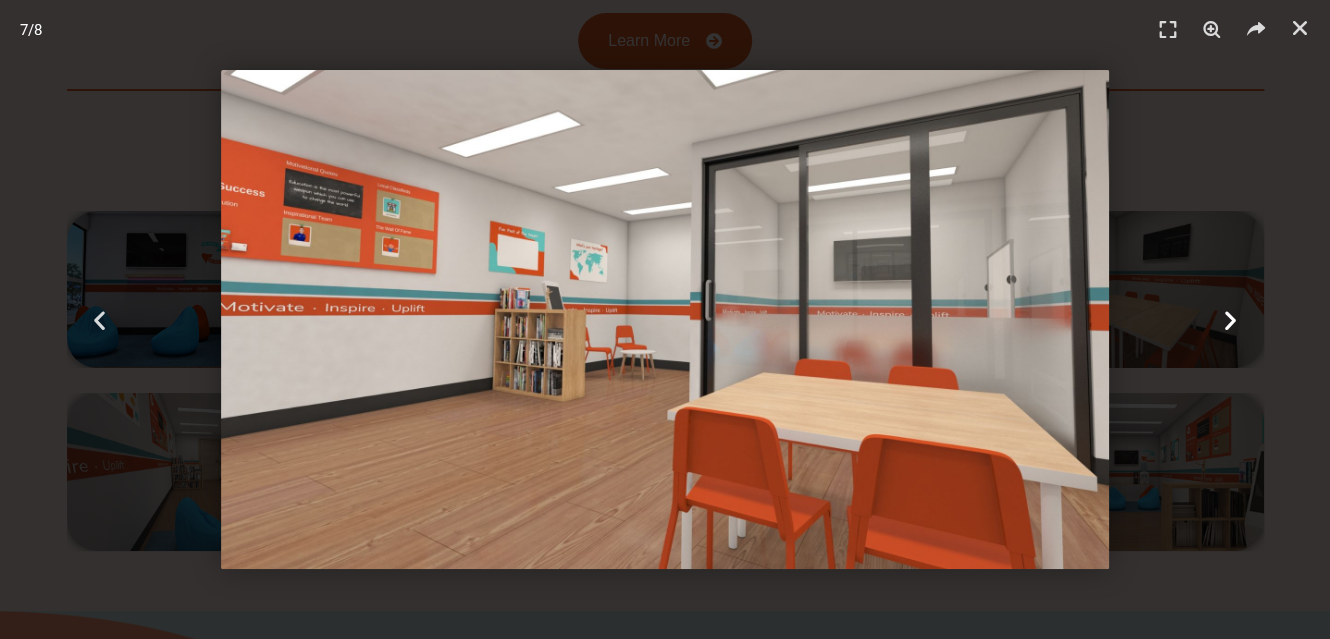 click at bounding box center [1230, 319] 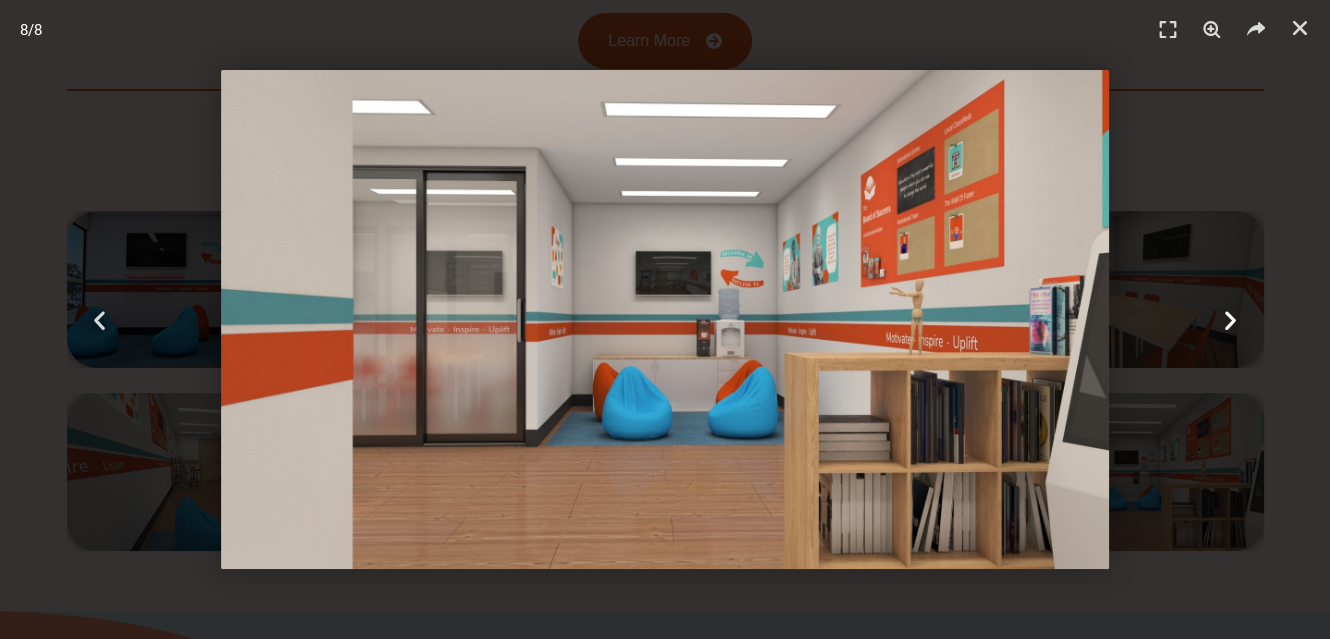 click at bounding box center (1230, 319) 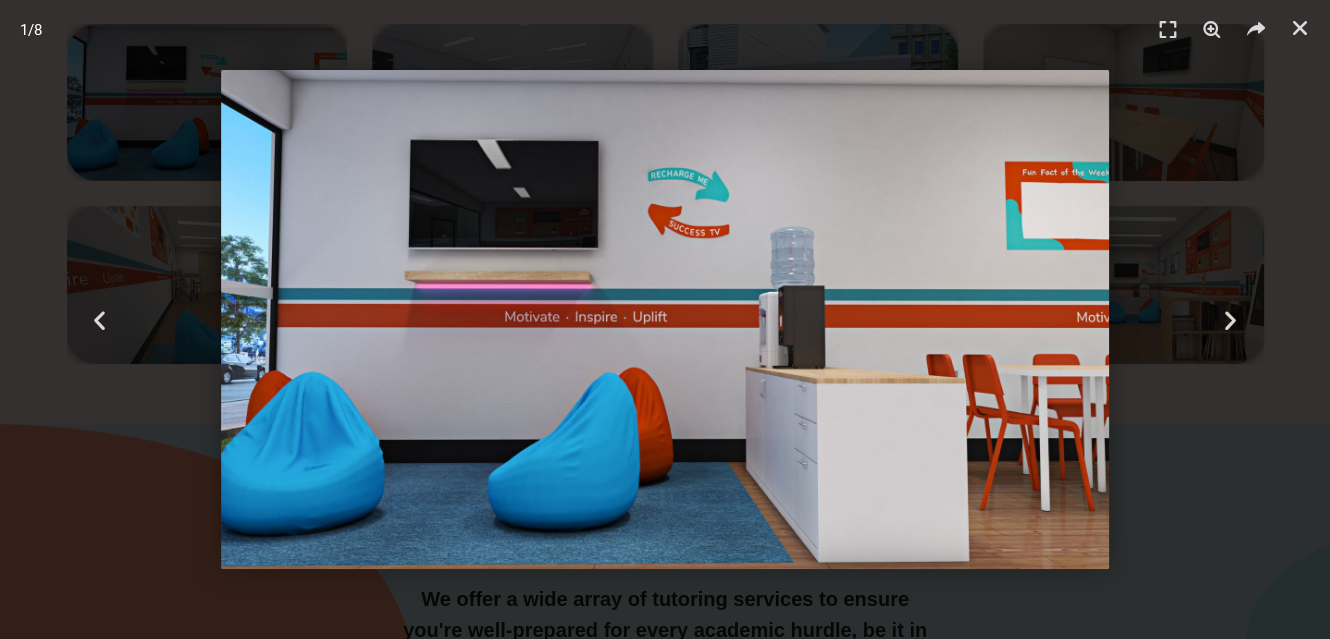 scroll, scrollTop: 3296, scrollLeft: 0, axis: vertical 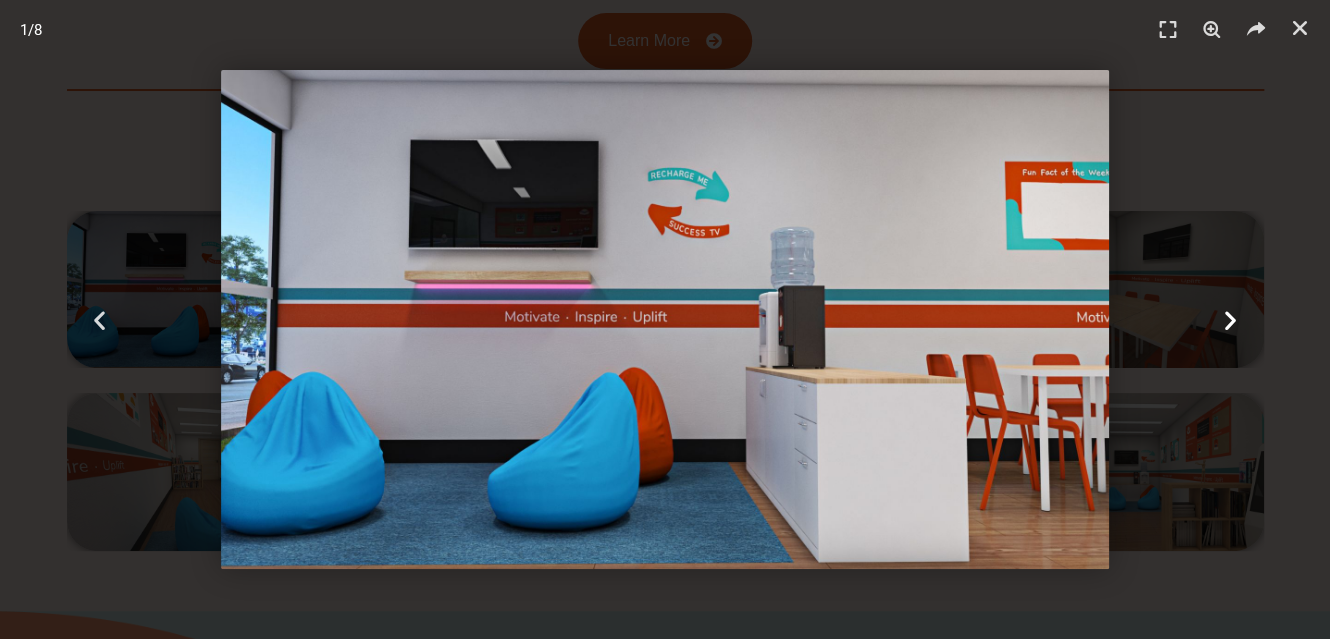 click on "Next" at bounding box center (1231, 319) 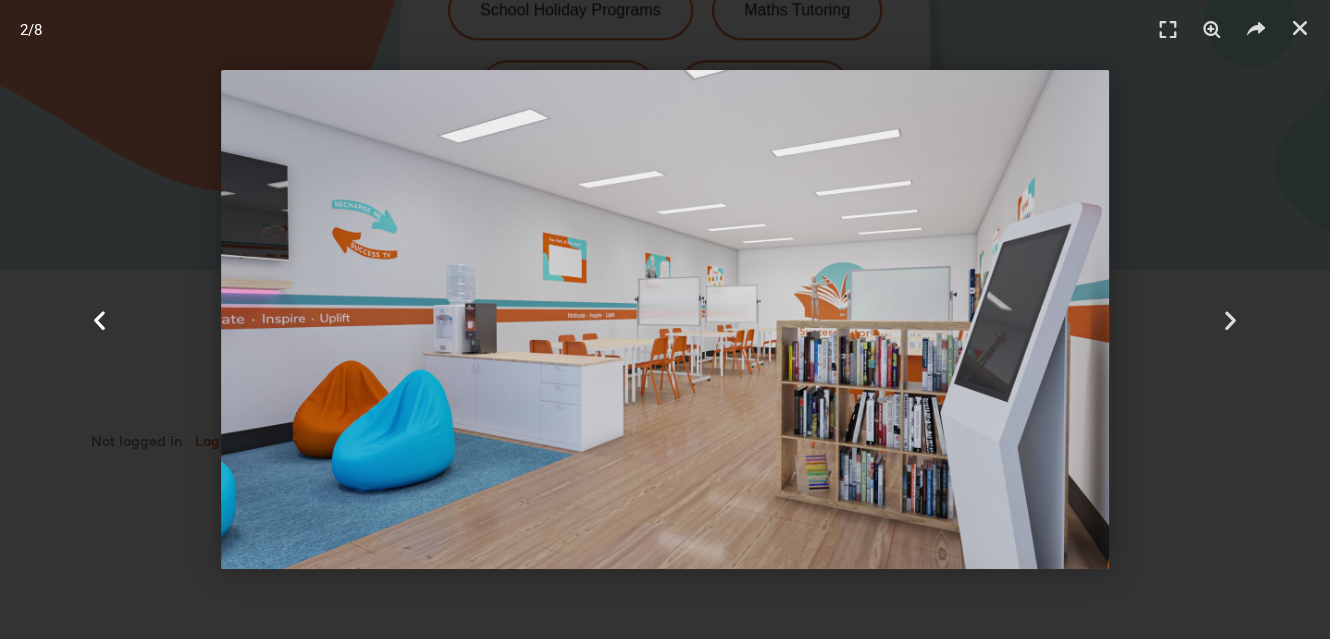 scroll, scrollTop: 4696, scrollLeft: 0, axis: vertical 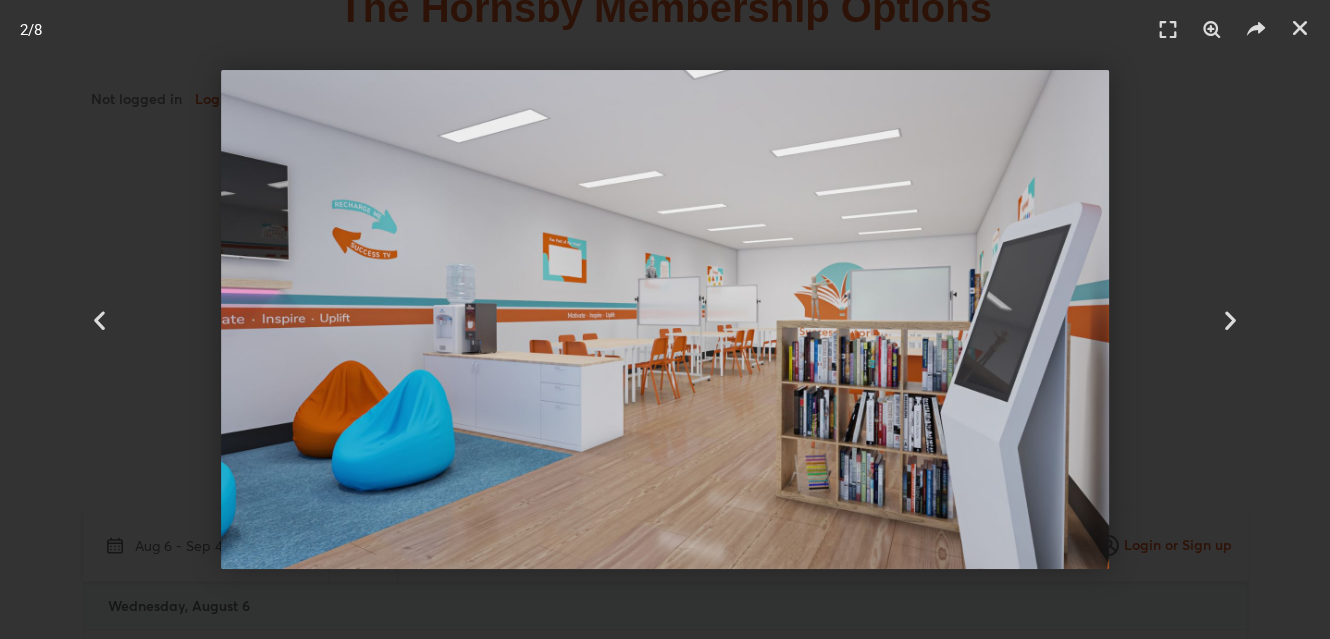 click at bounding box center [665, 624] 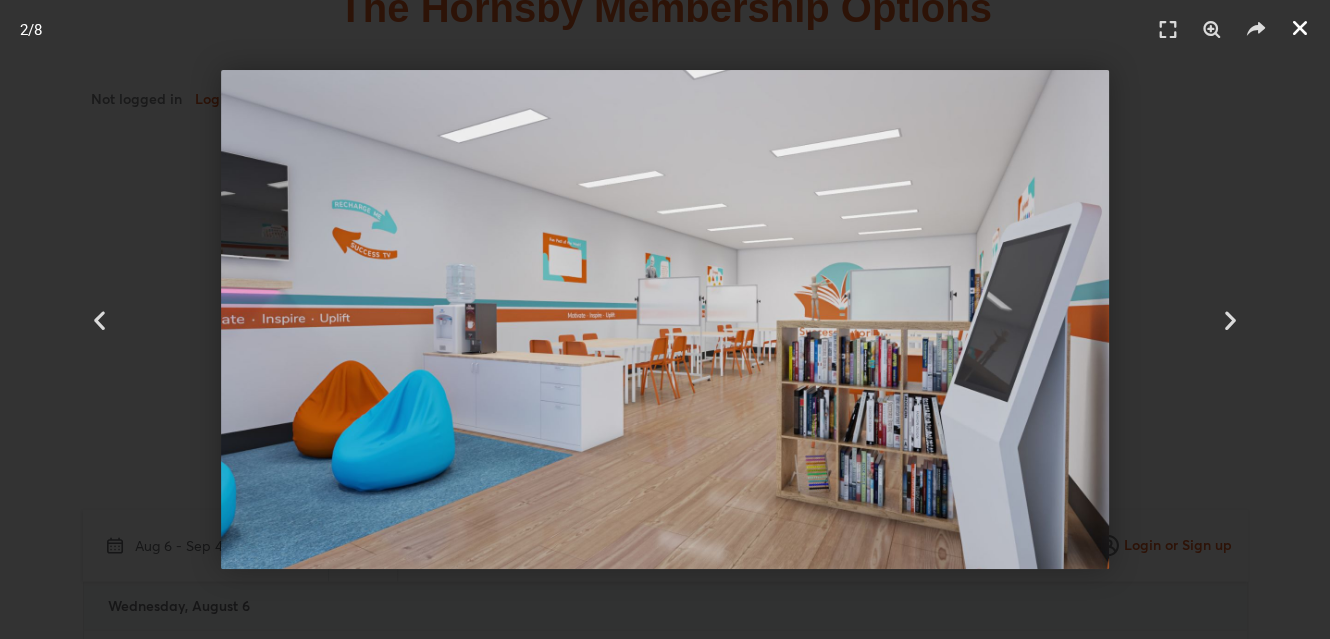 click at bounding box center [1300, 28] 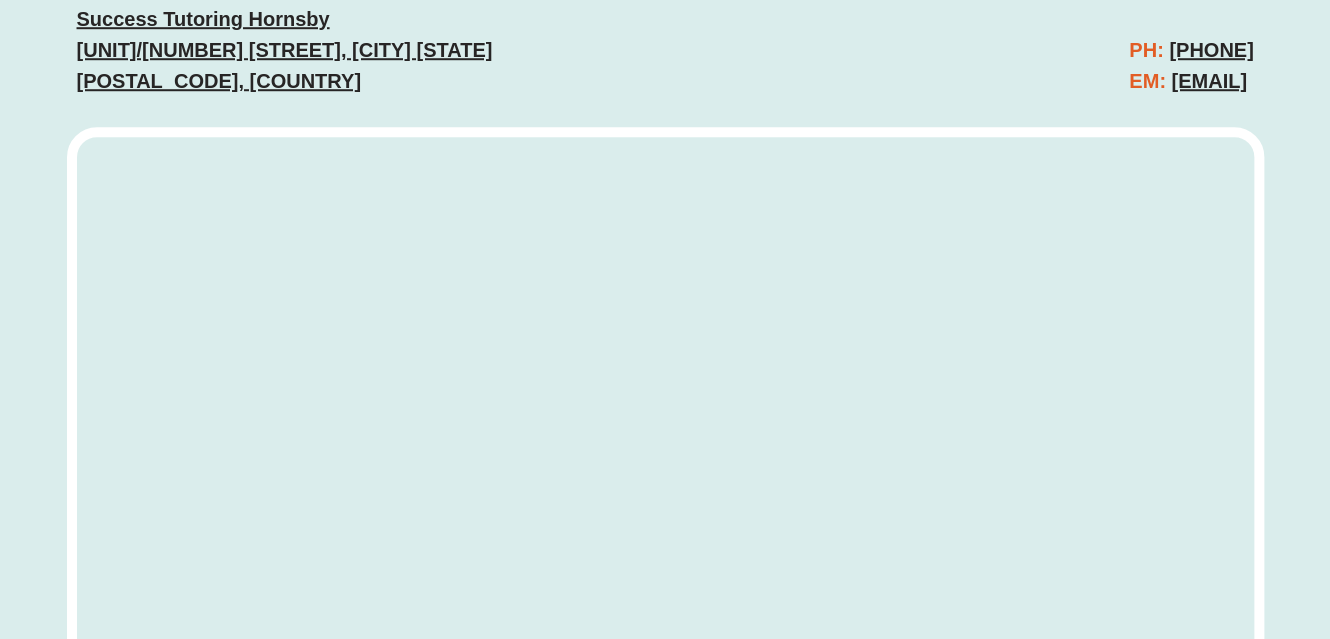 scroll, scrollTop: 6996, scrollLeft: 0, axis: vertical 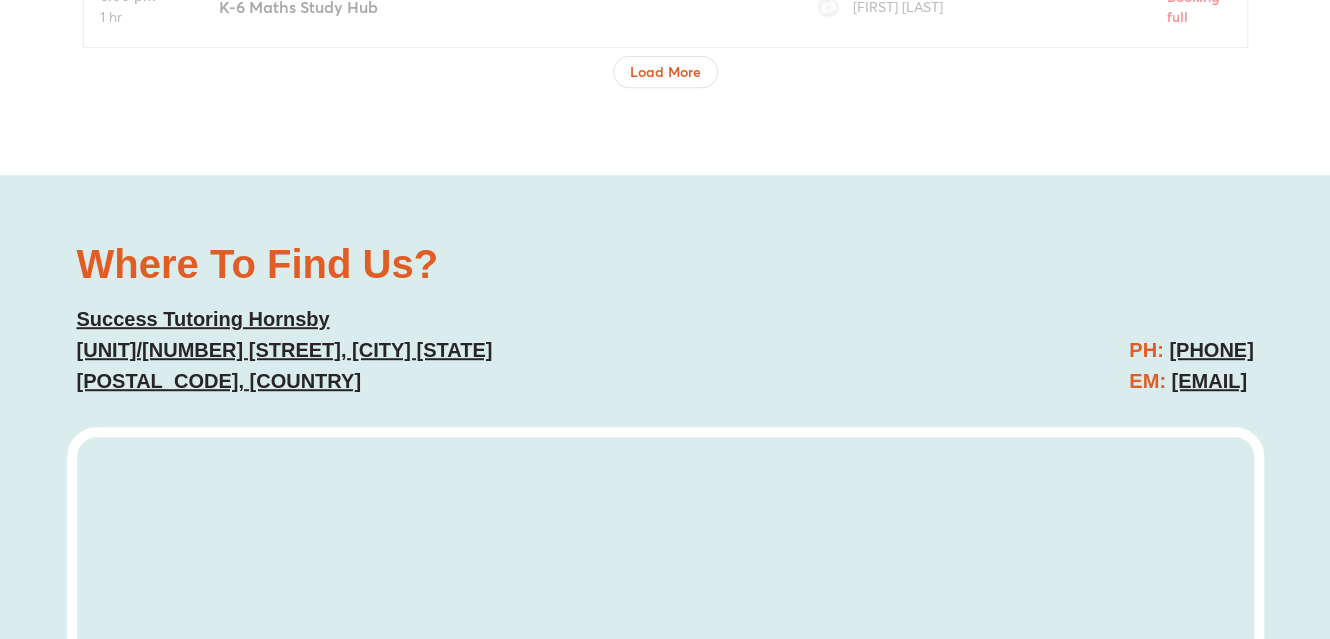 click on "[UNIT]/[NUMBER] [STREET], [CITY] [STATE] [POSTAL_CODE], [COUNTRY]" at bounding box center [285, 350] 